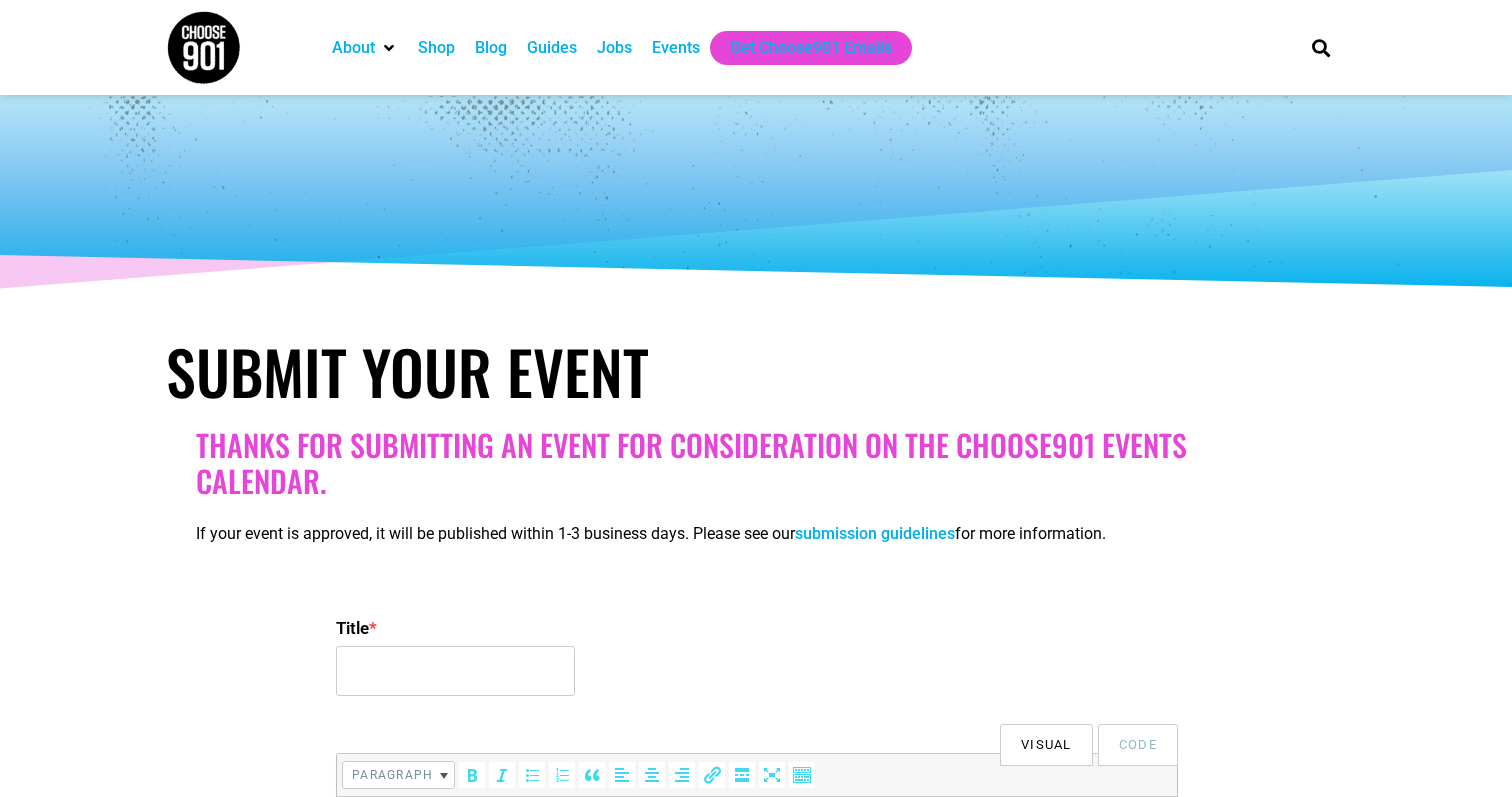 select 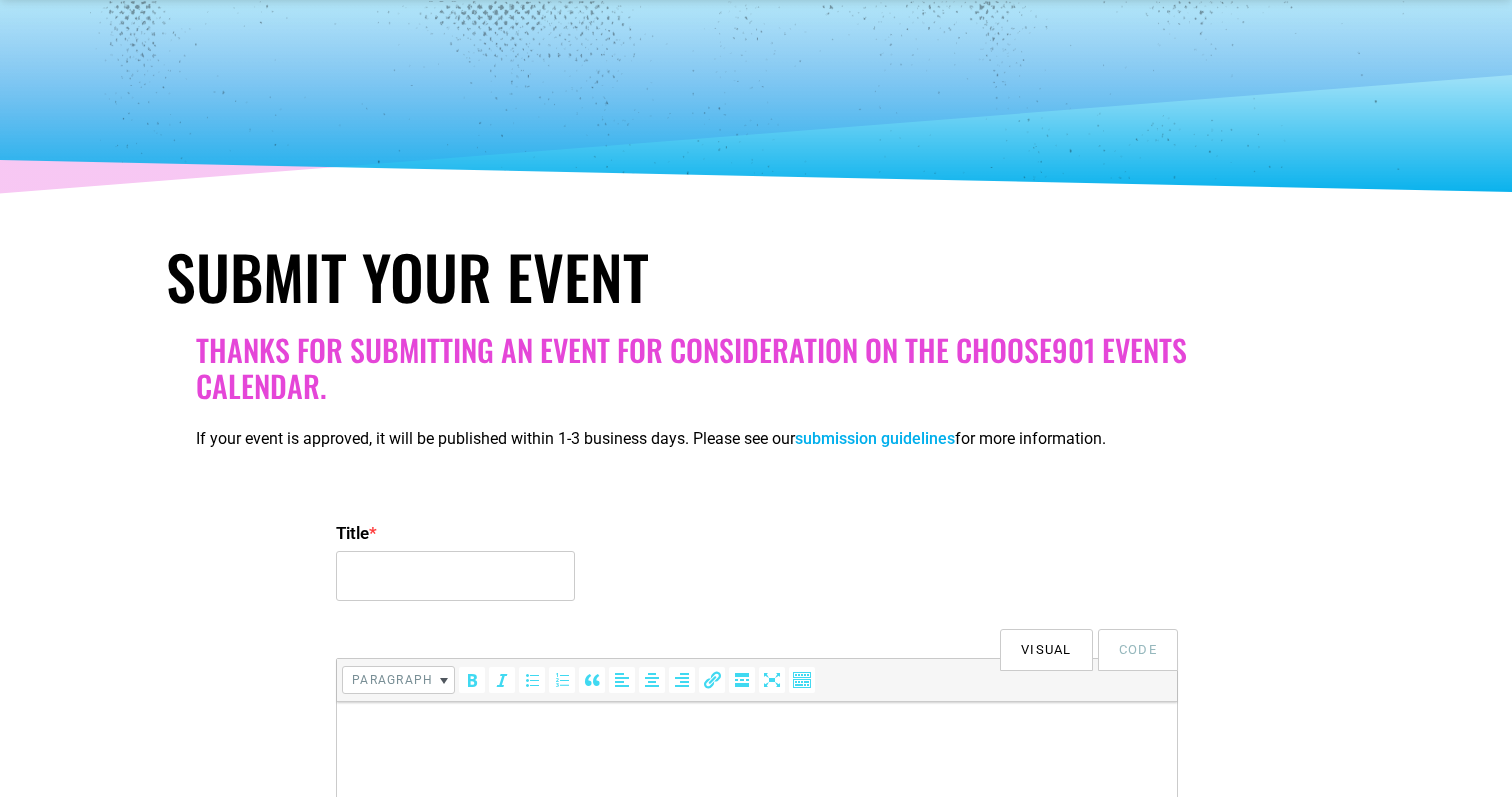 scroll, scrollTop: 96, scrollLeft: 0, axis: vertical 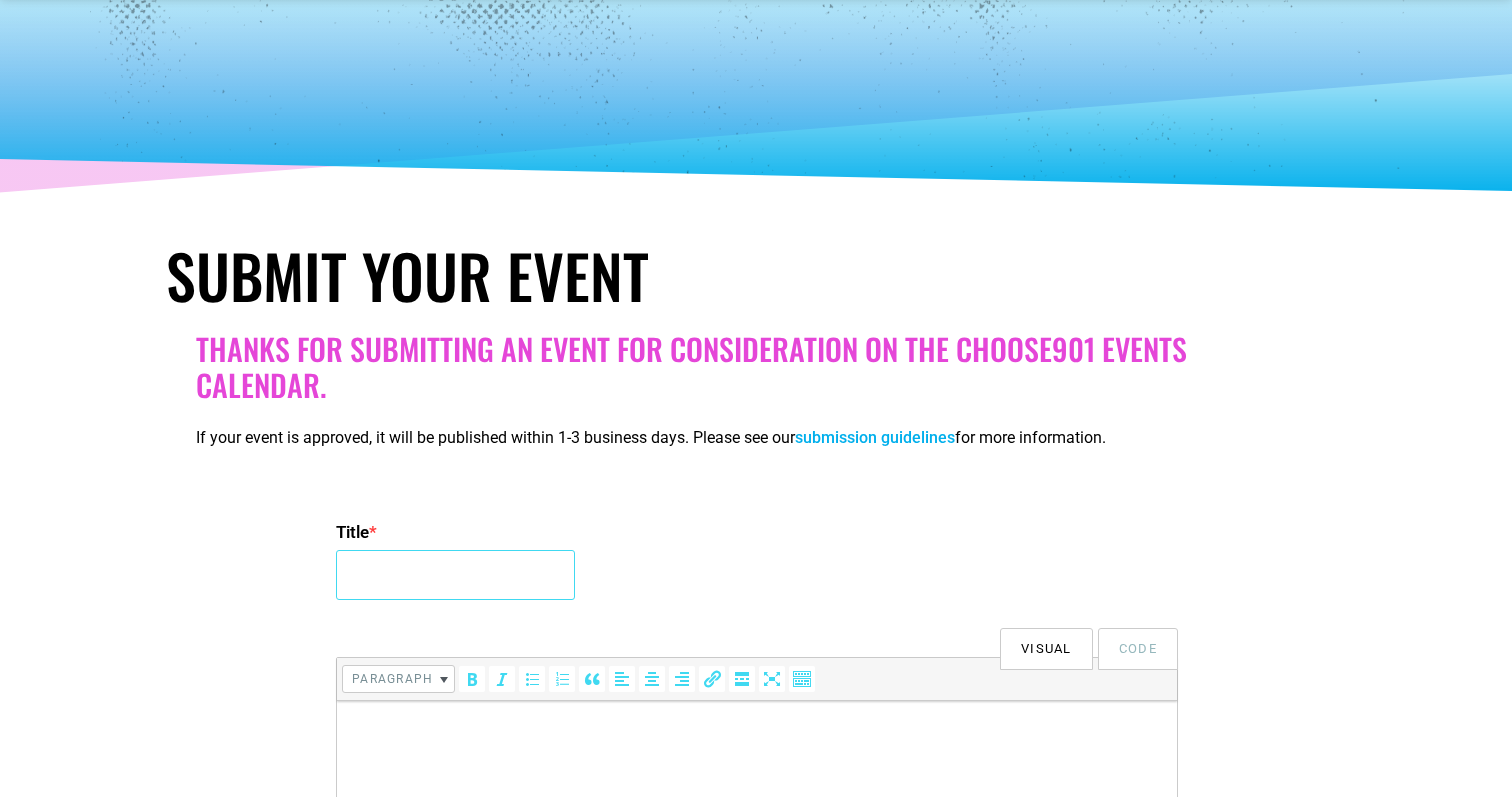 click on "Title  *" at bounding box center (455, 575) 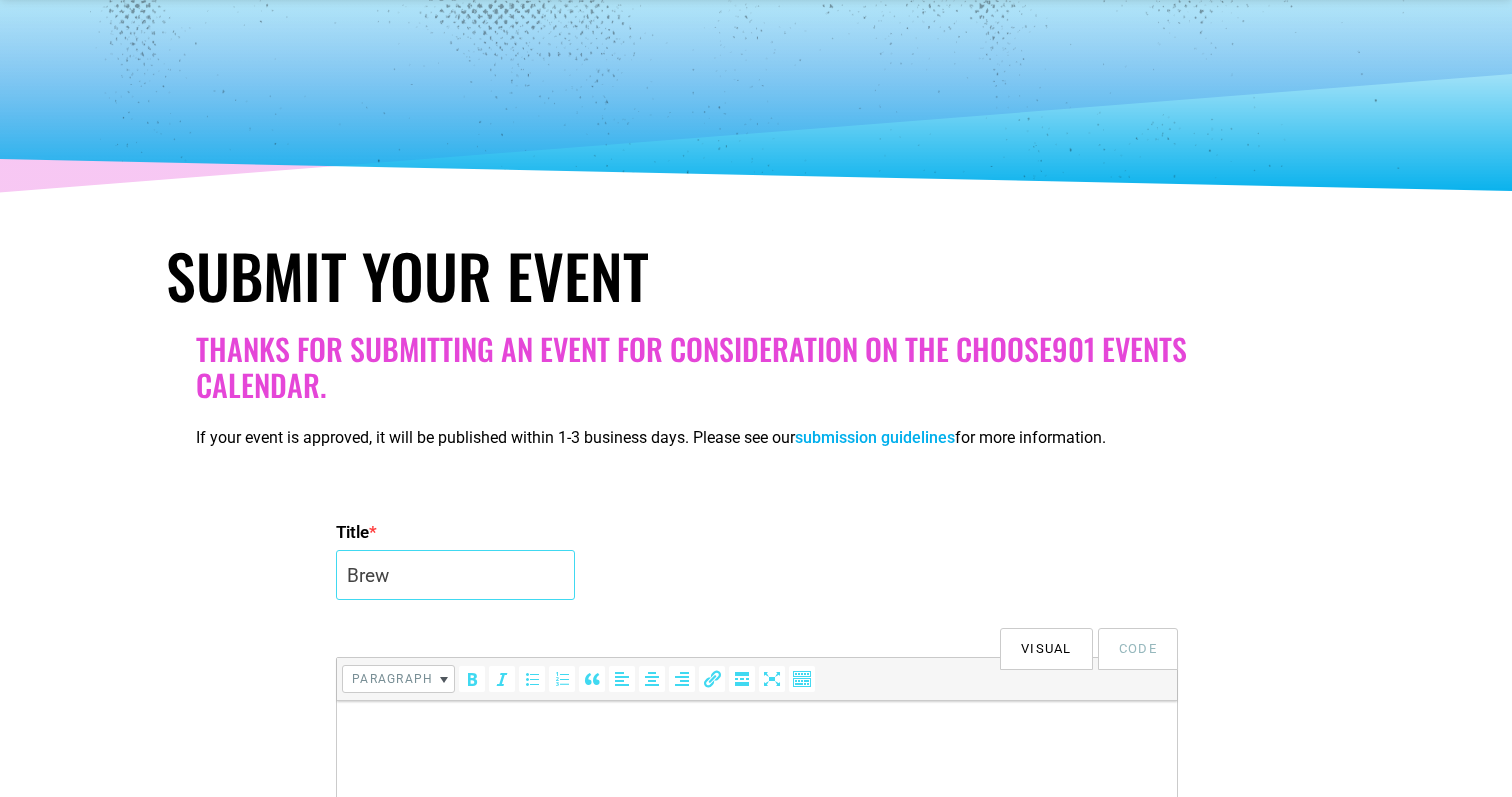 type on "[EVENT_NAME]" 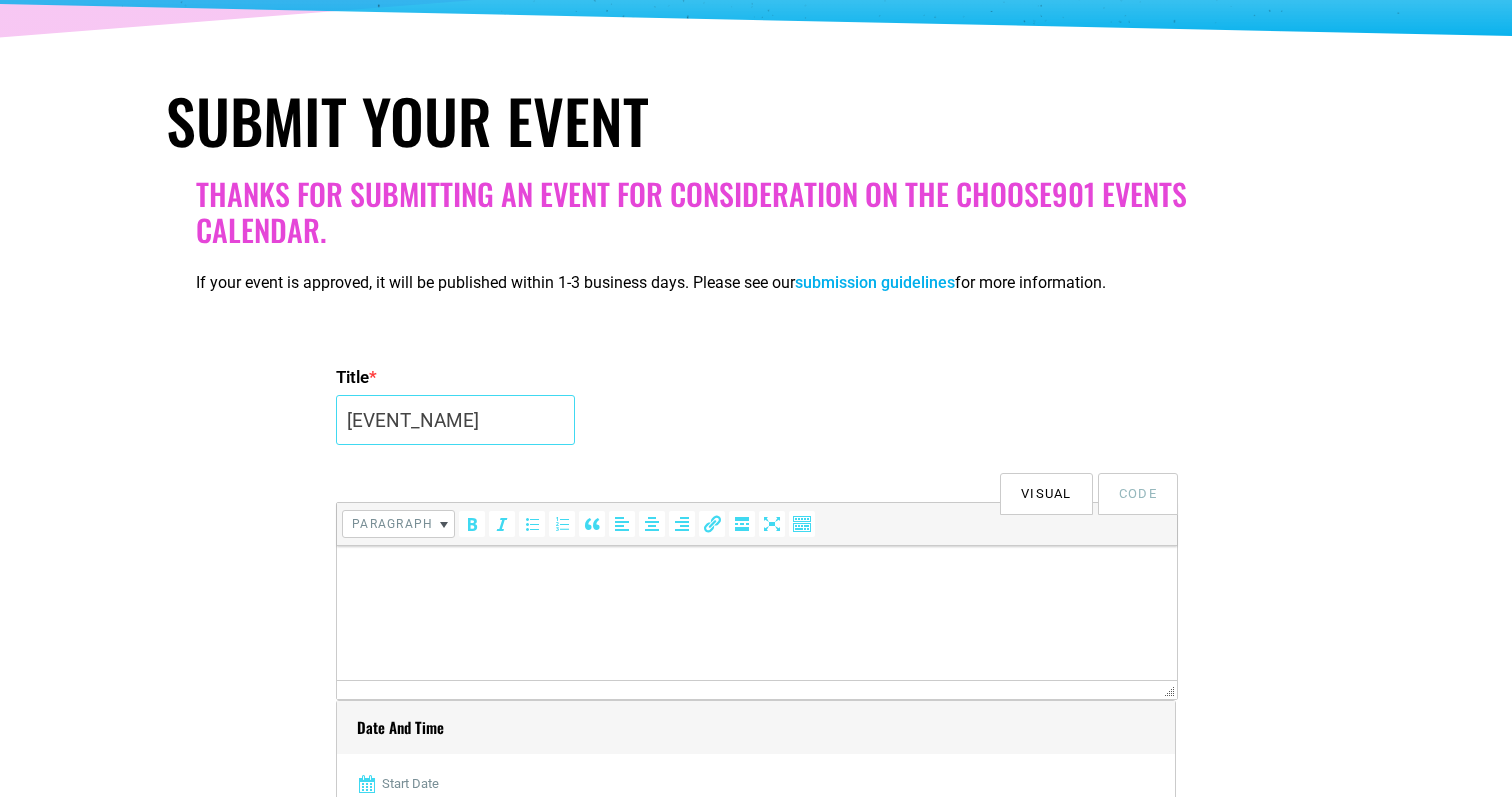 scroll, scrollTop: 253, scrollLeft: 0, axis: vertical 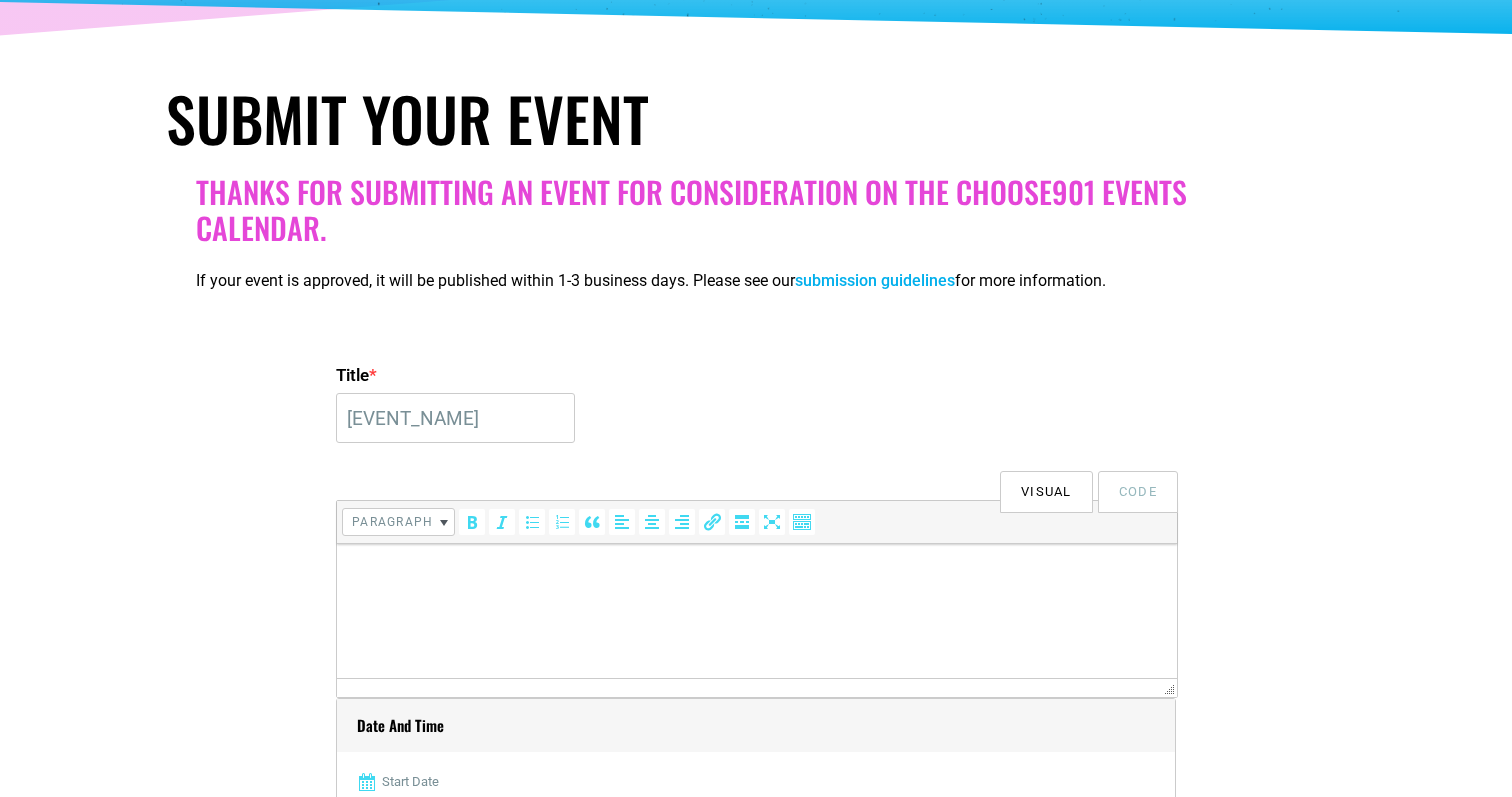 click at bounding box center (757, 572) 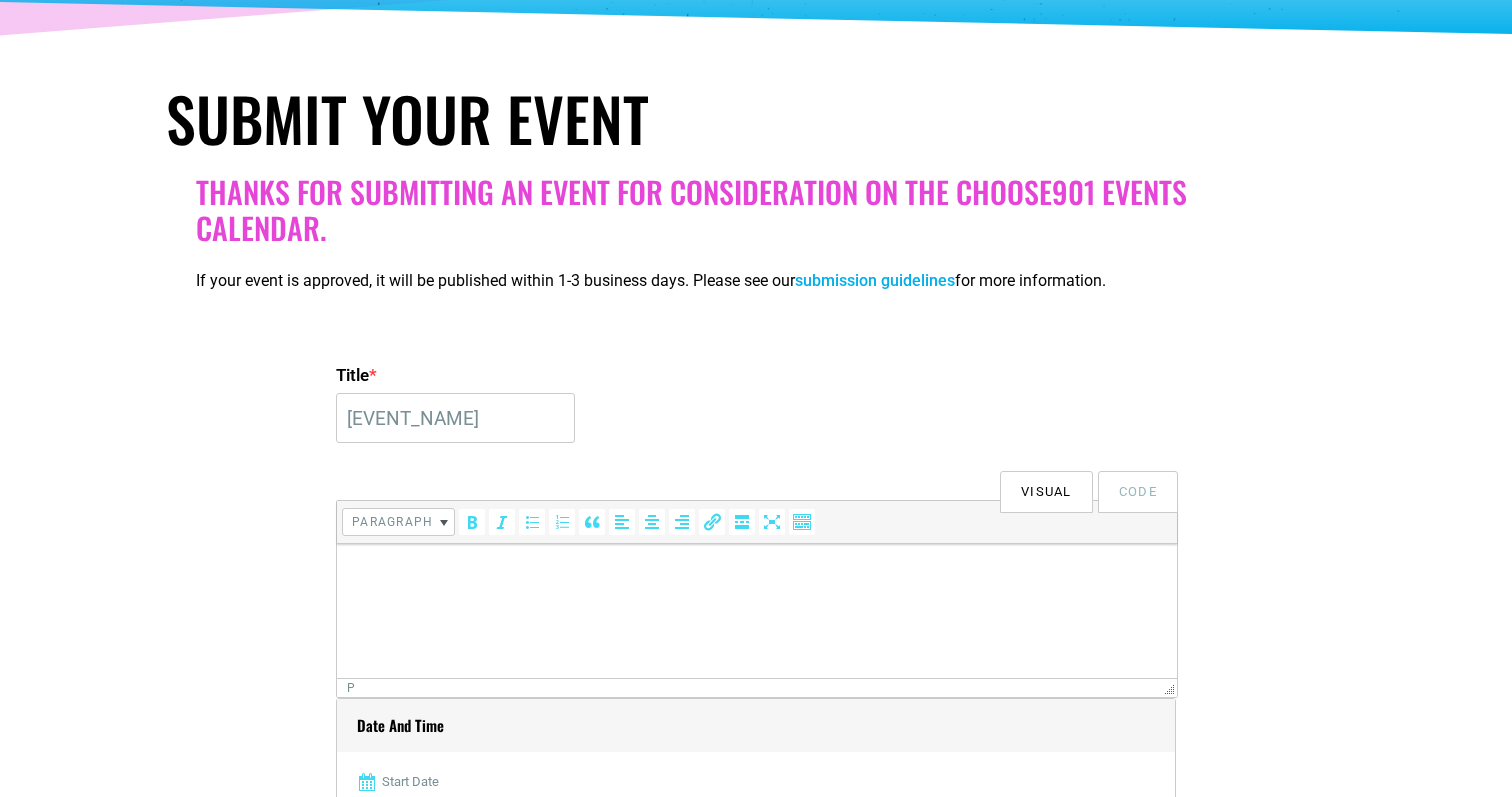 click at bounding box center (757, 572) 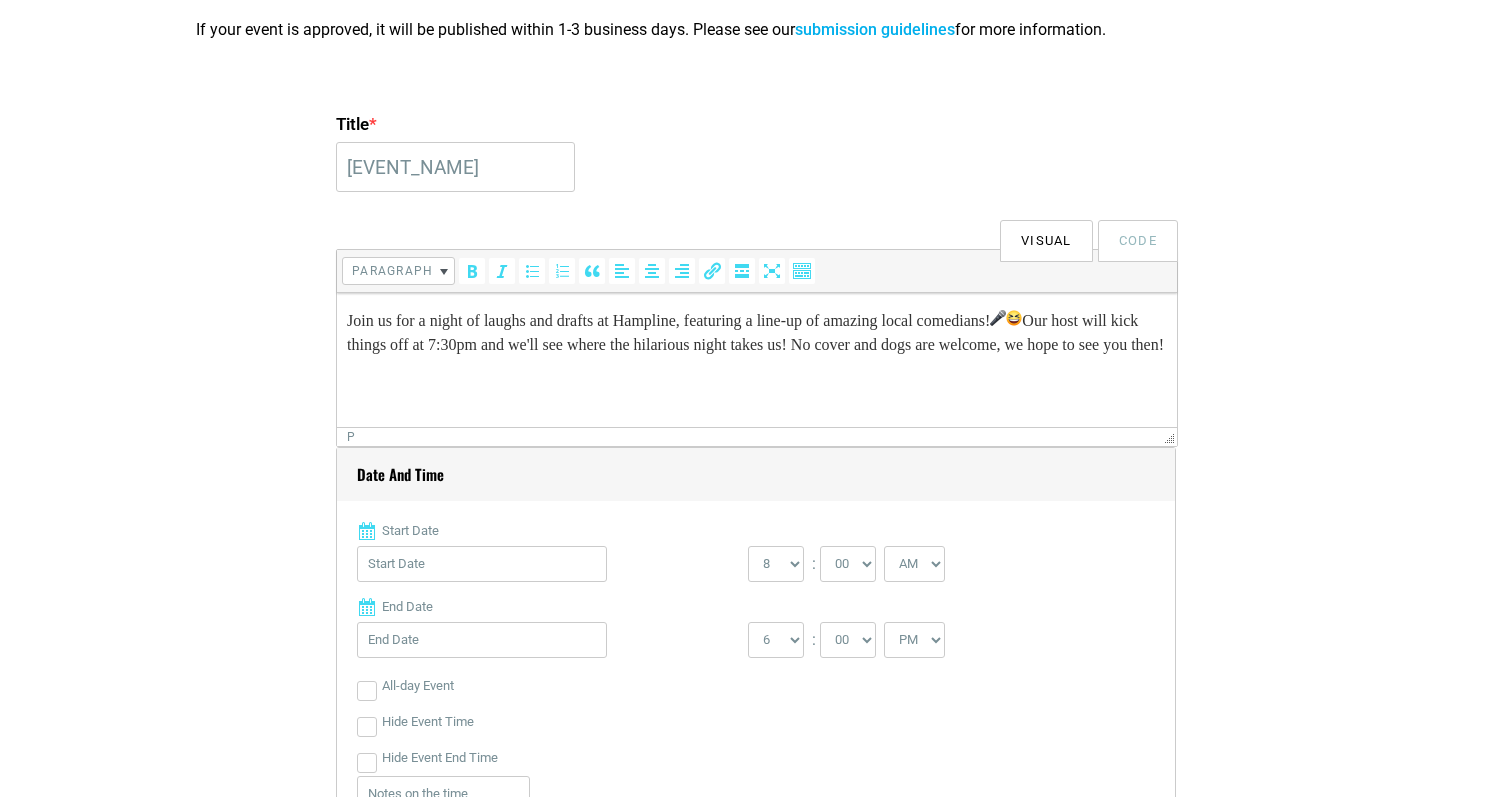 scroll, scrollTop: 506, scrollLeft: 0, axis: vertical 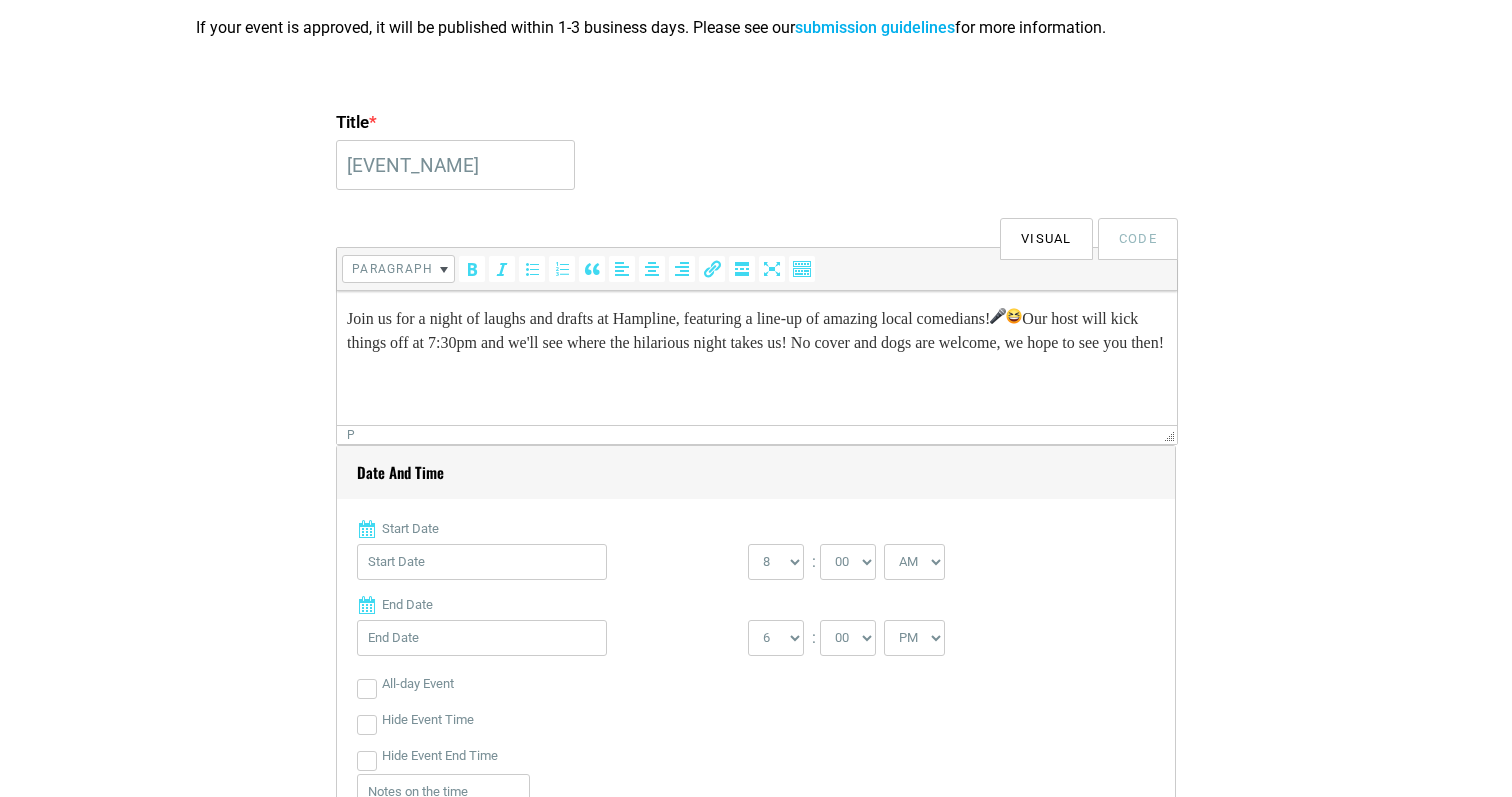 click on "Start Date" at bounding box center (482, 562) 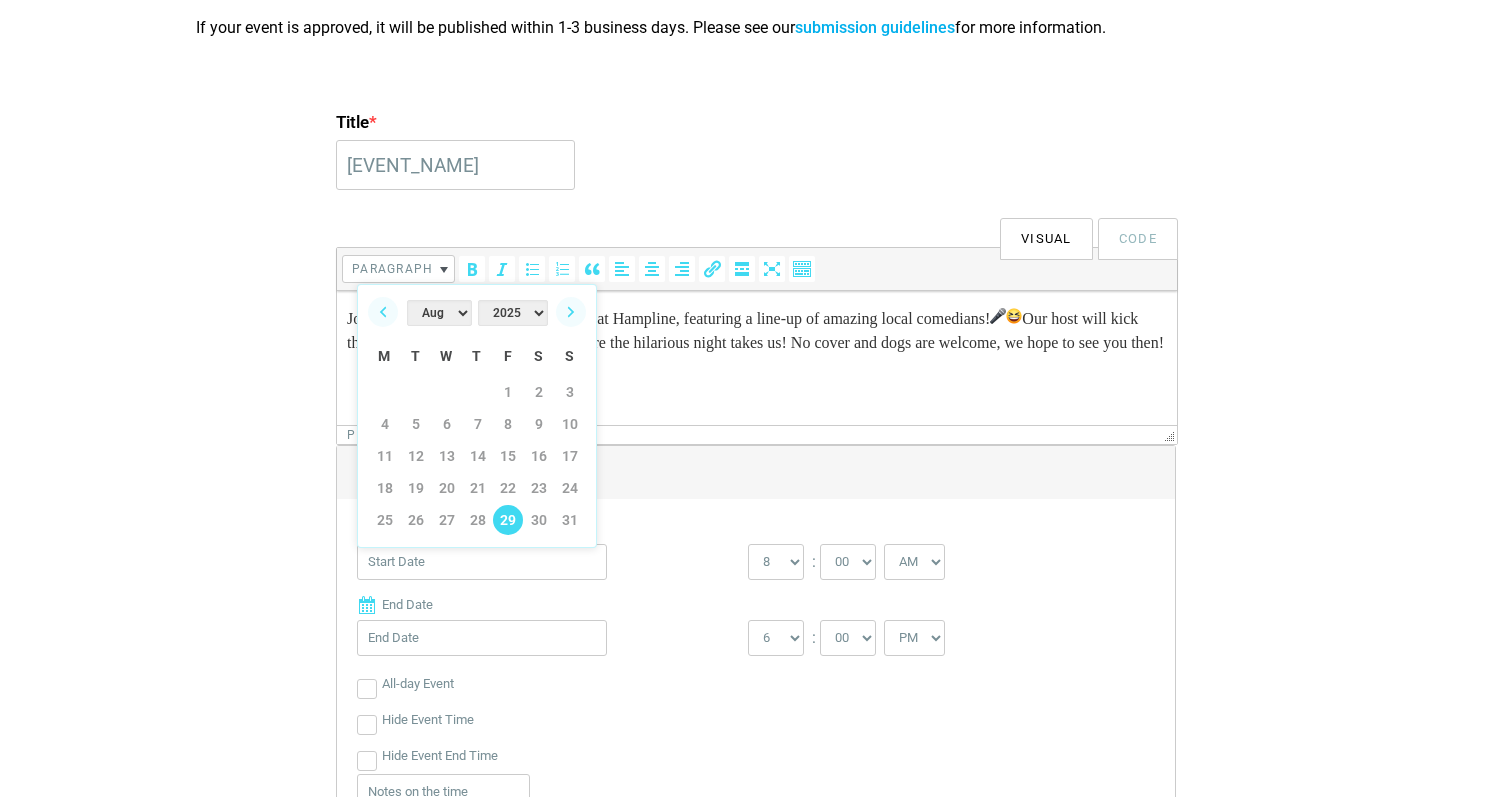 click on "29" at bounding box center (508, 520) 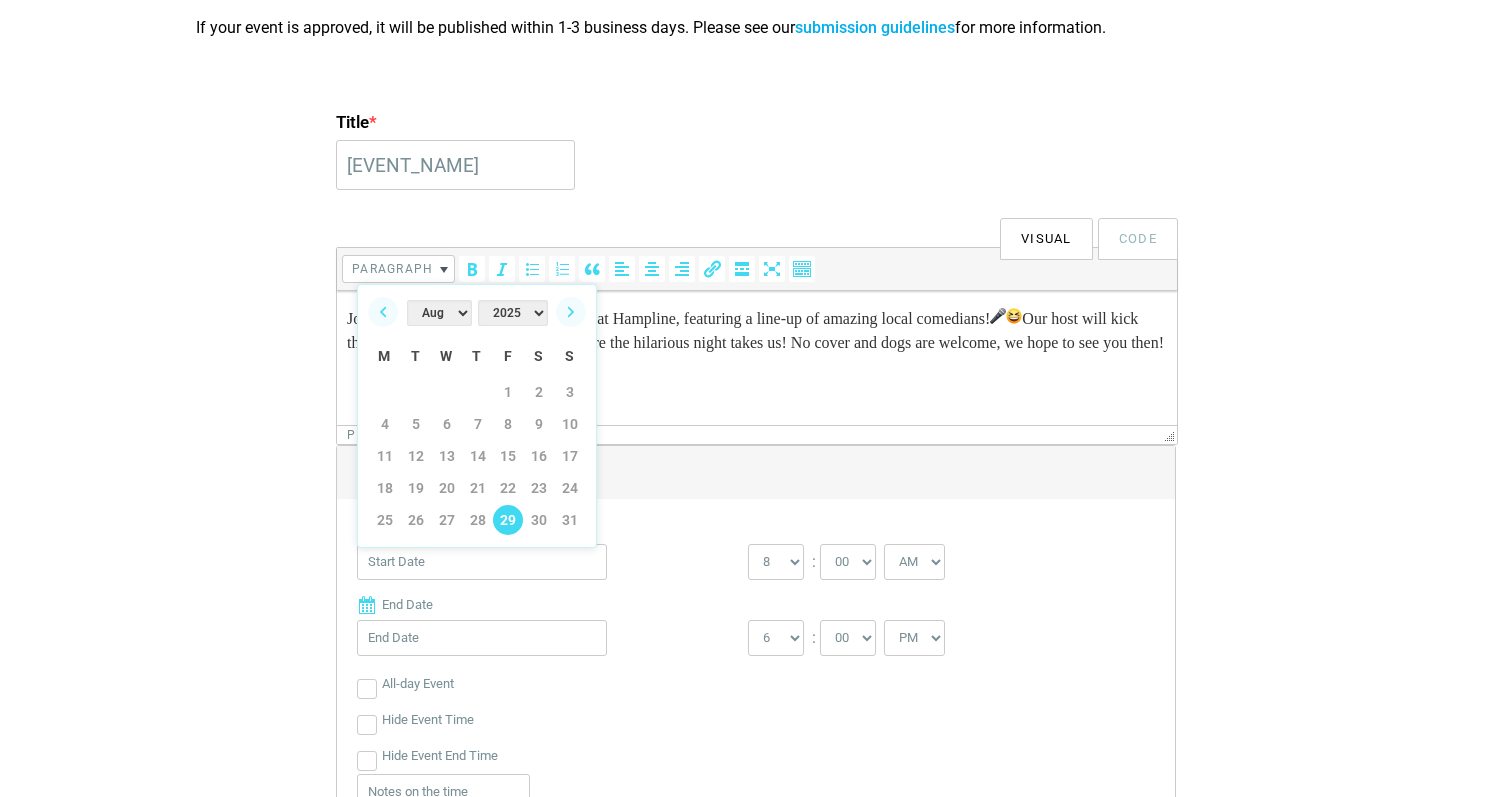 type on "[DATE]" 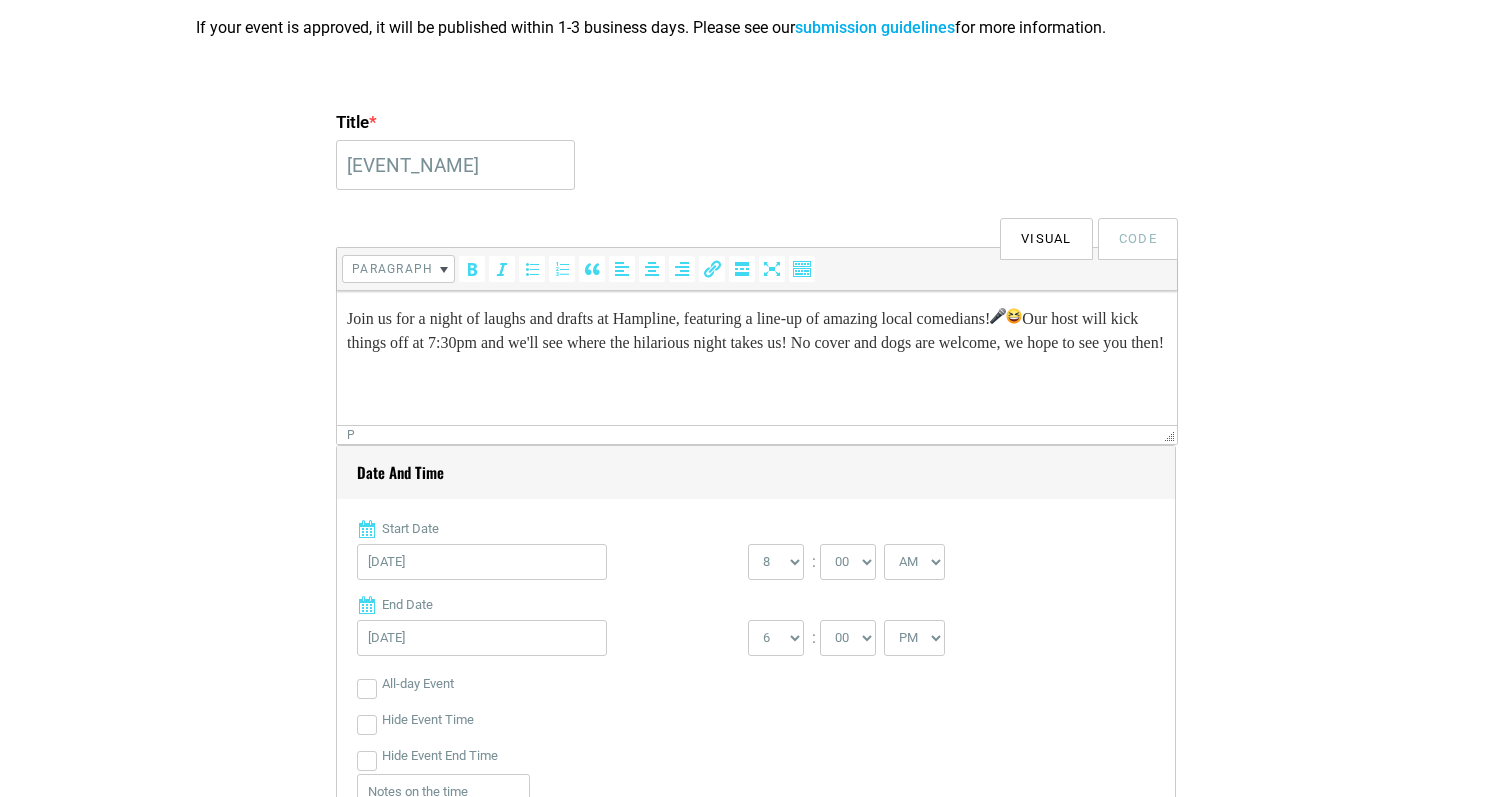 scroll, scrollTop: 565, scrollLeft: 0, axis: vertical 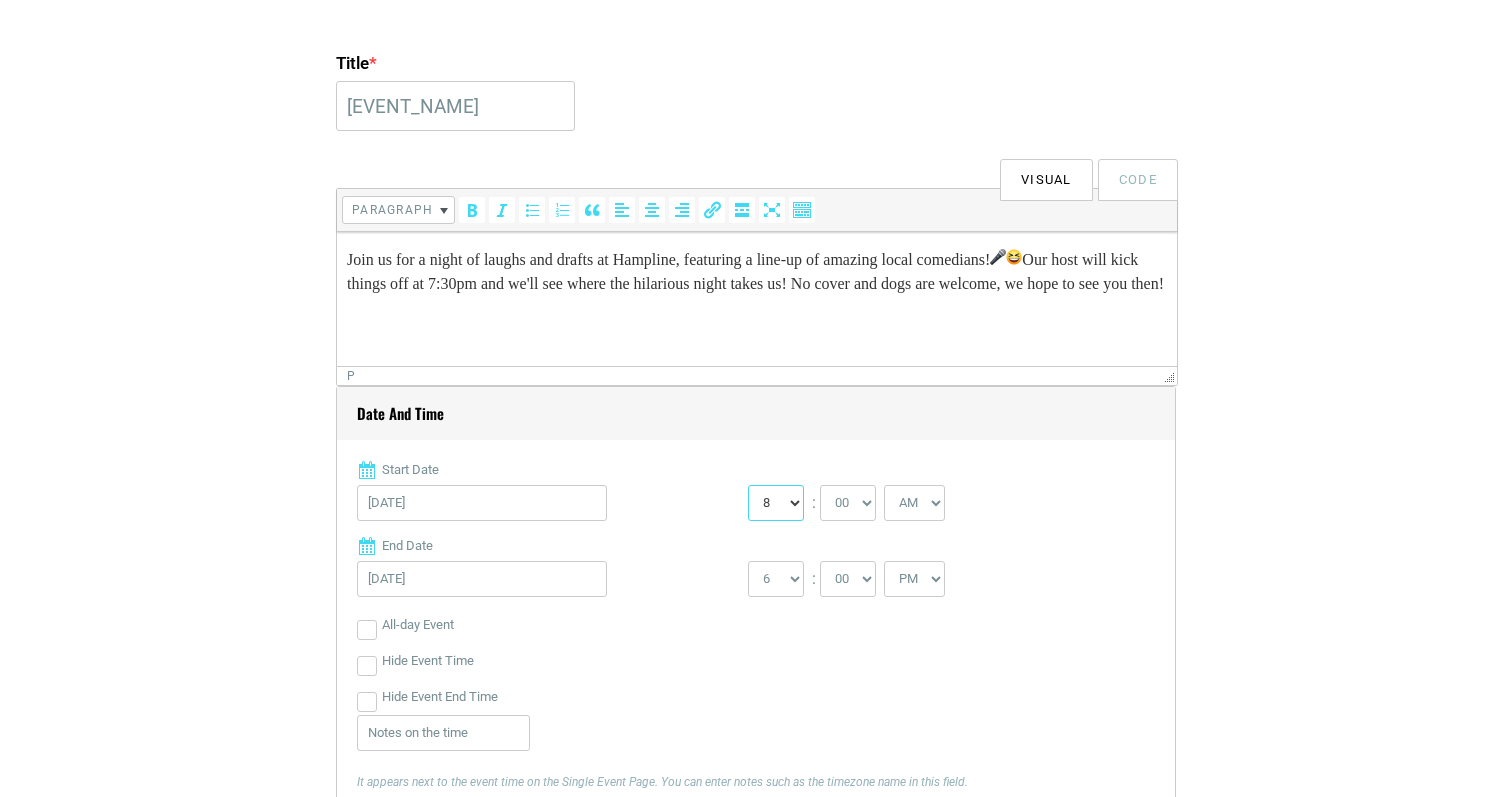 click on "0
1
2
3
4
5
6
7
8
9
10
11
12" at bounding box center [776, 503] 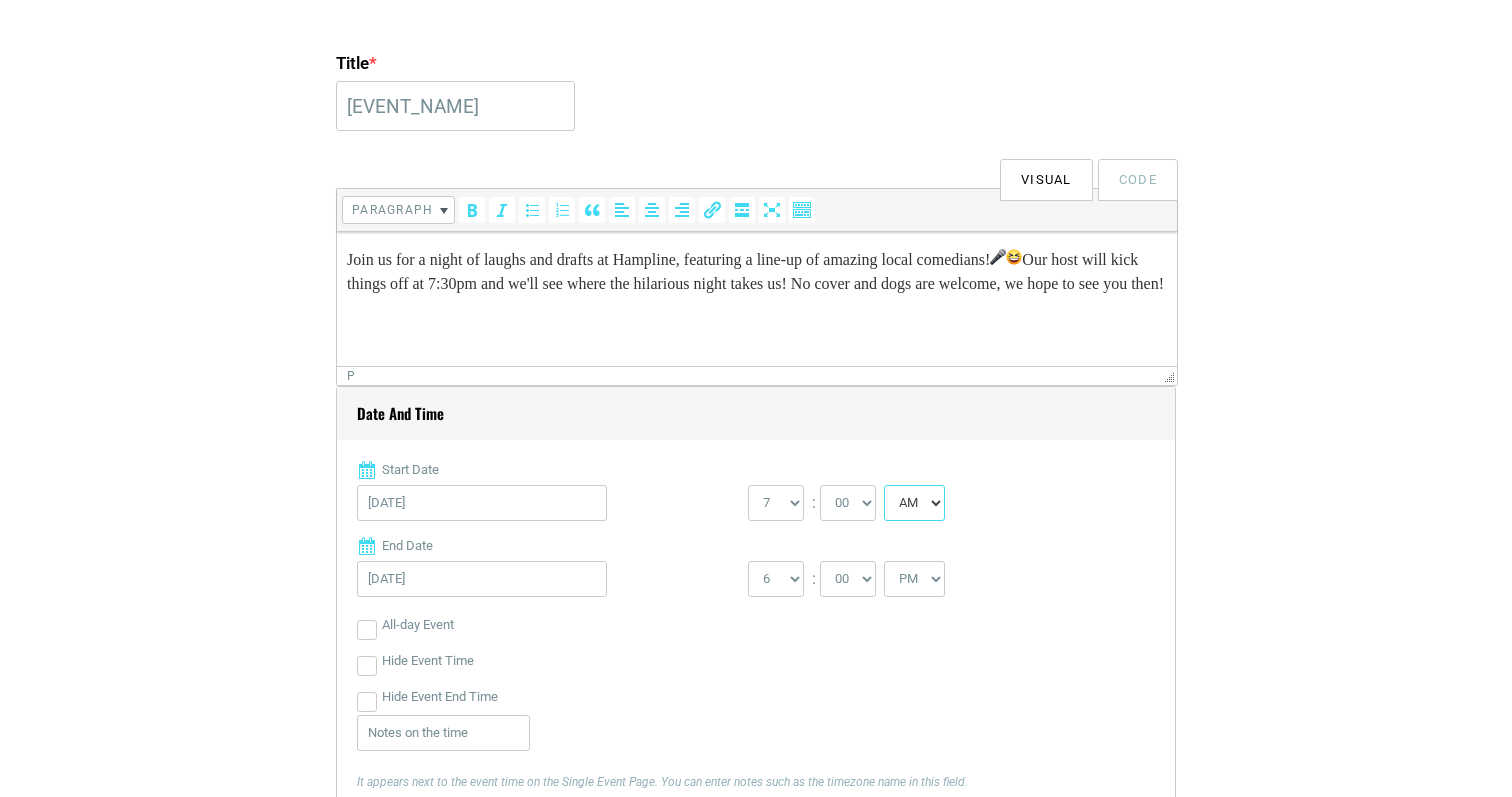 click on "AM
PM" at bounding box center (914, 503) 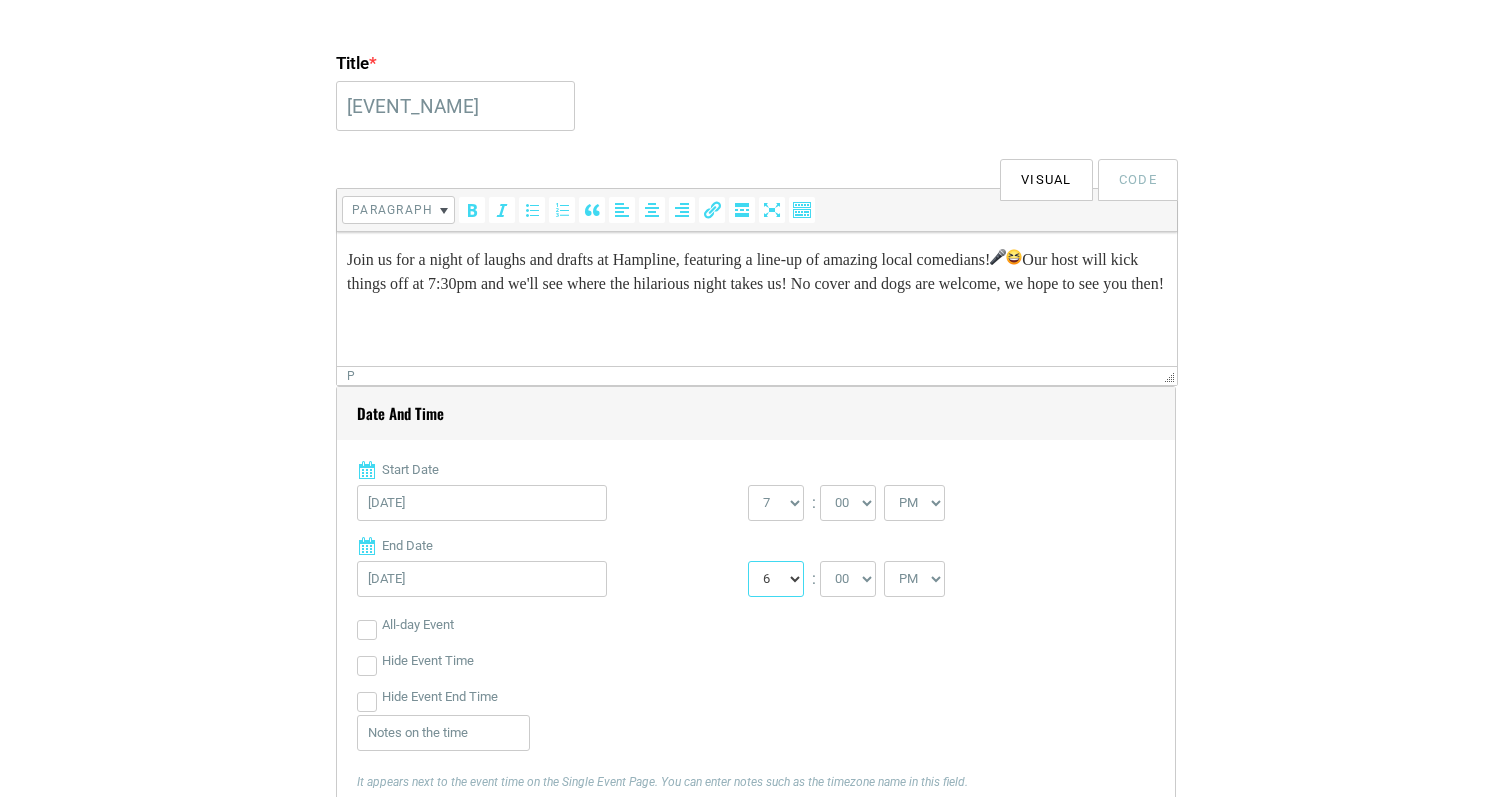 click on "1
2
3
4
5
6
7
8
9
10
11
12" at bounding box center (776, 579) 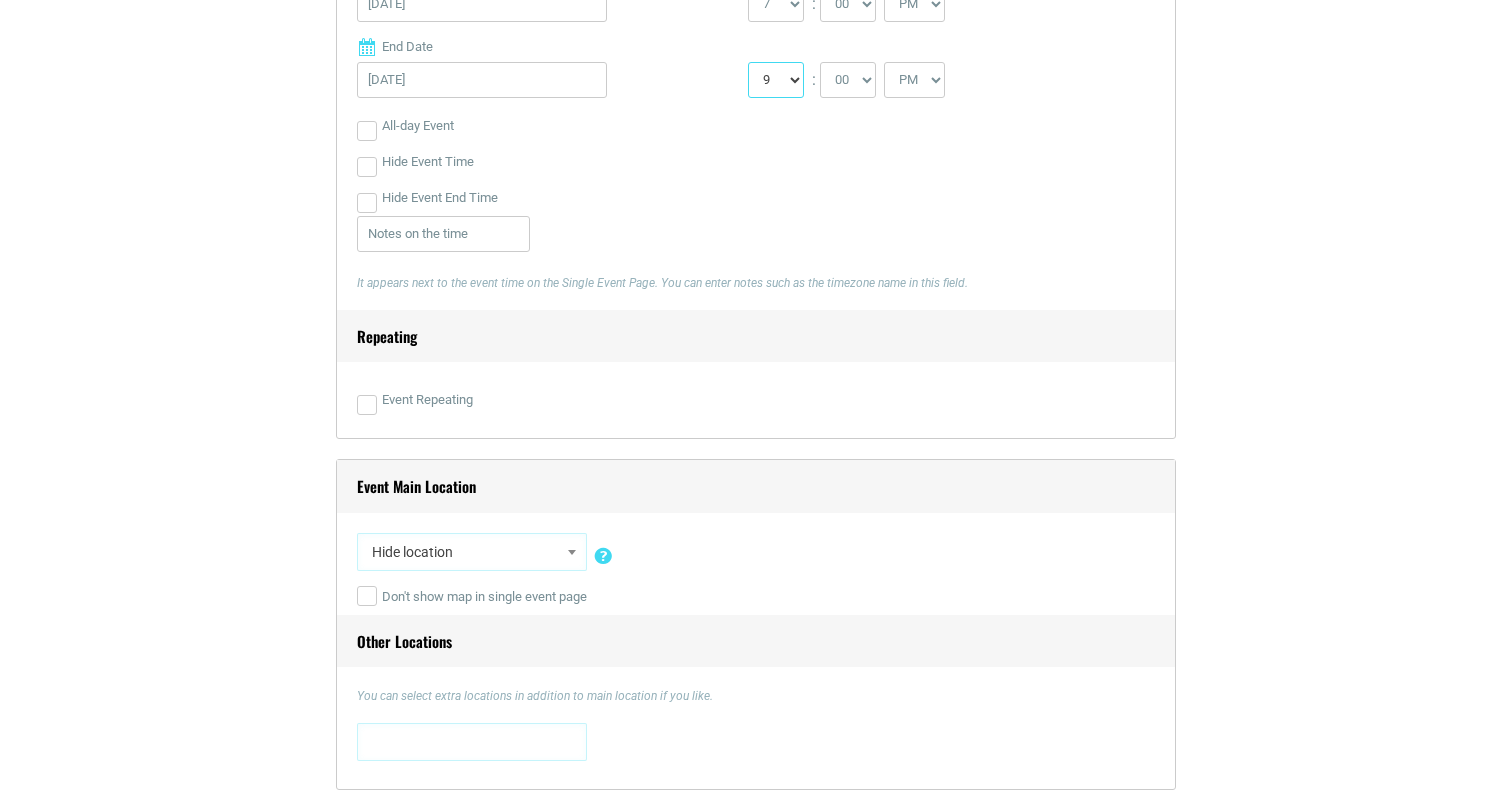 scroll, scrollTop: 1084, scrollLeft: 0, axis: vertical 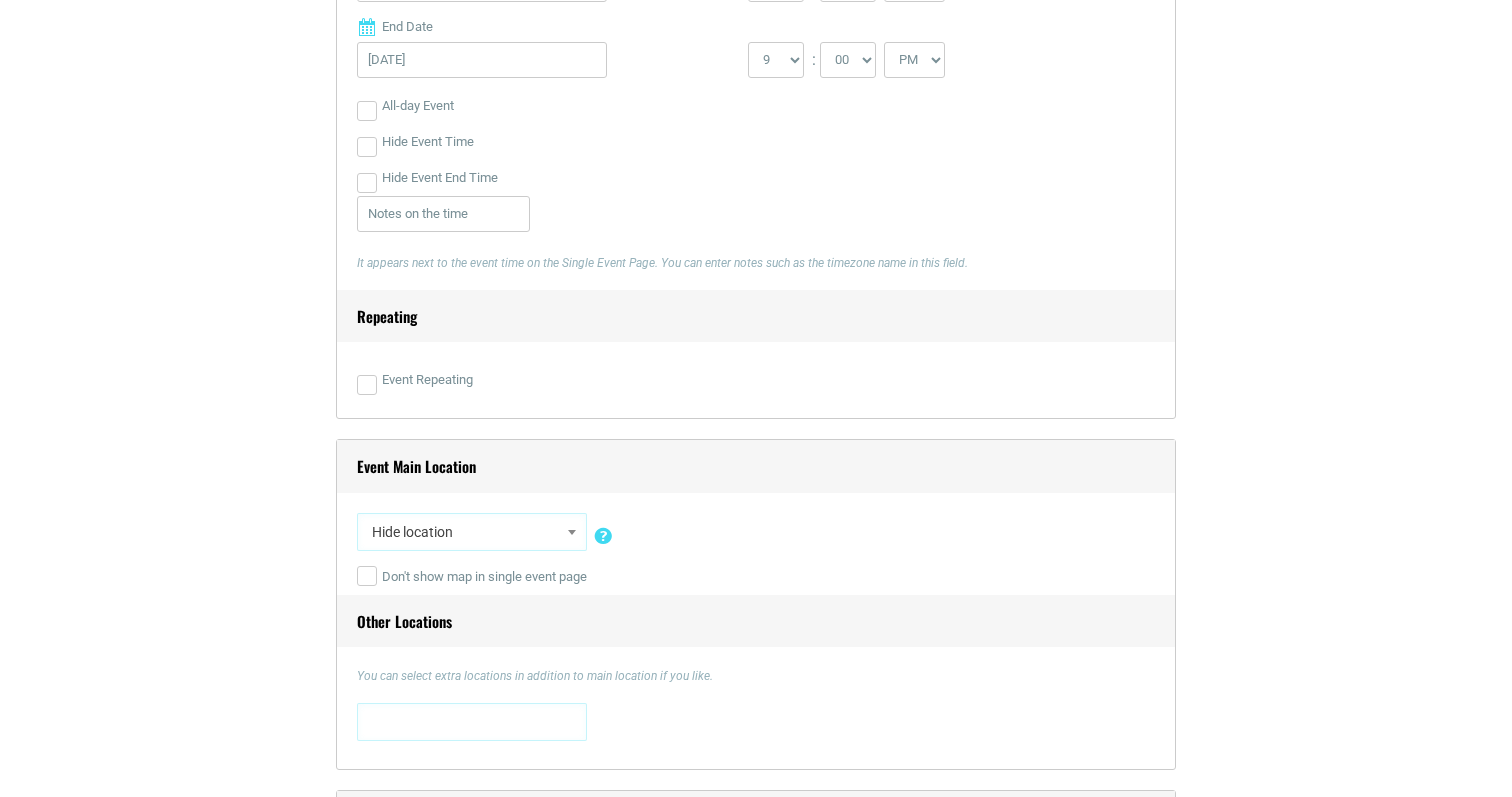 click on "Hide location" at bounding box center (472, 532) 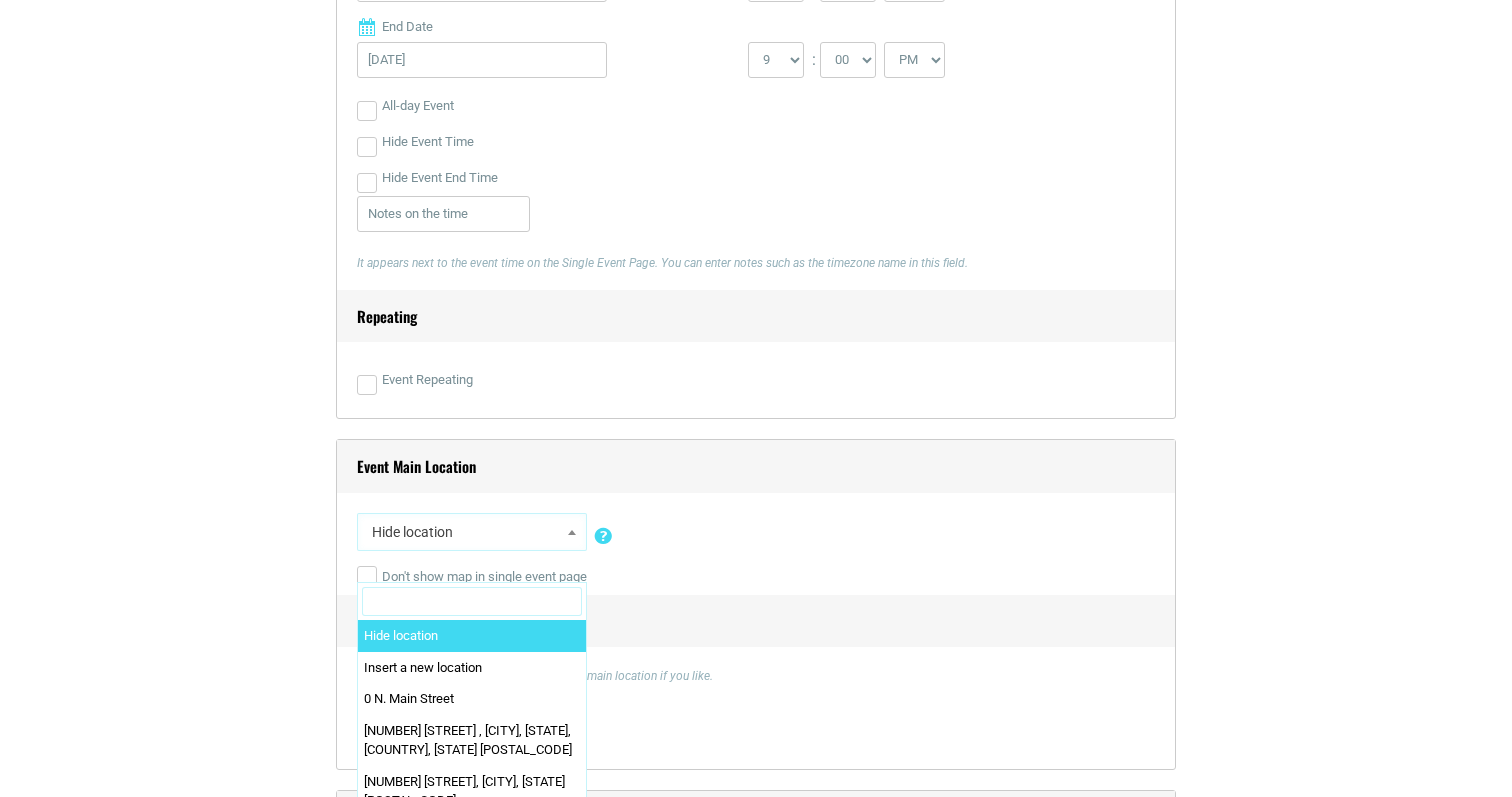 scroll, scrollTop: 1178, scrollLeft: 0, axis: vertical 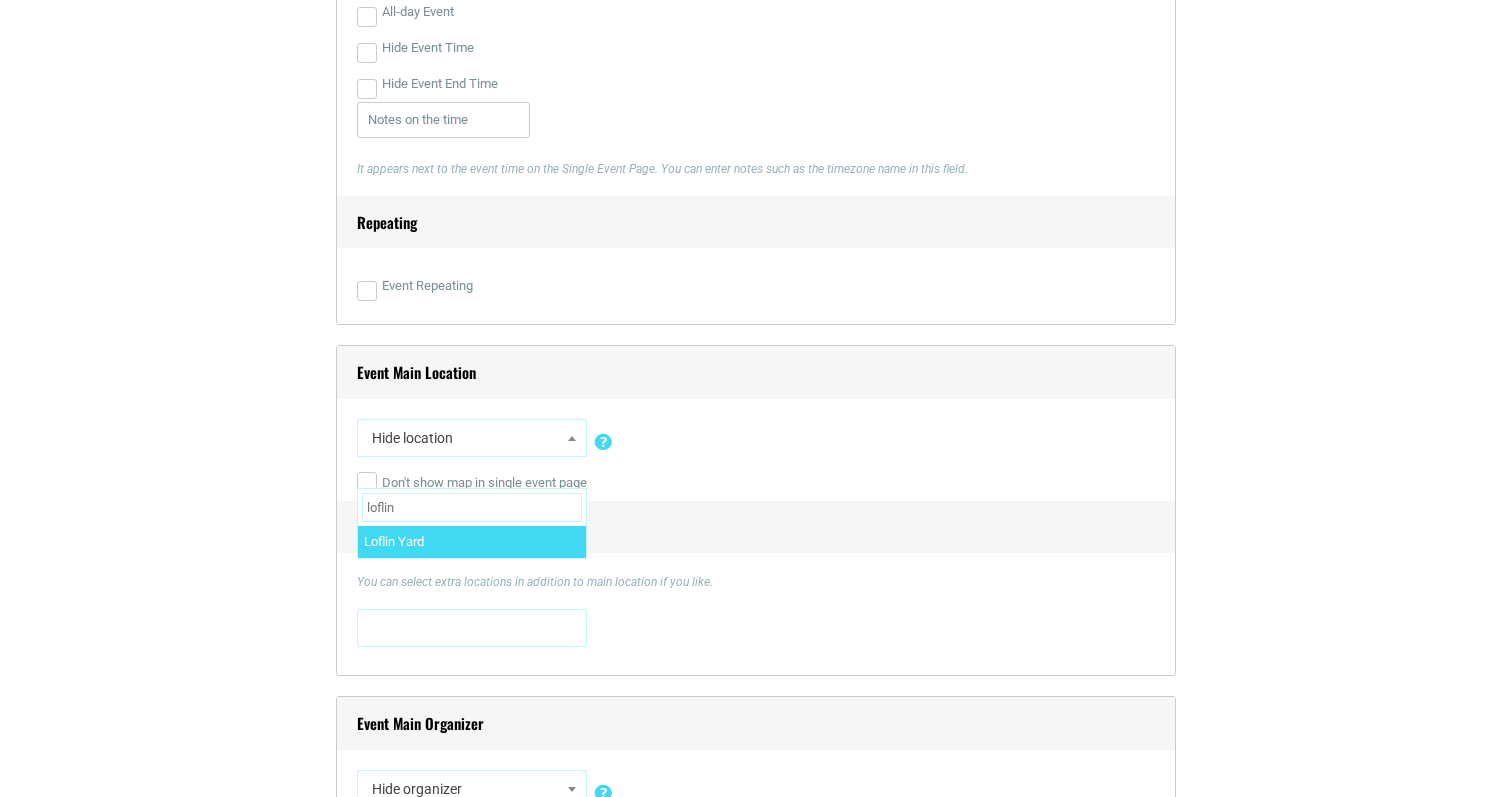 type on "loflin" 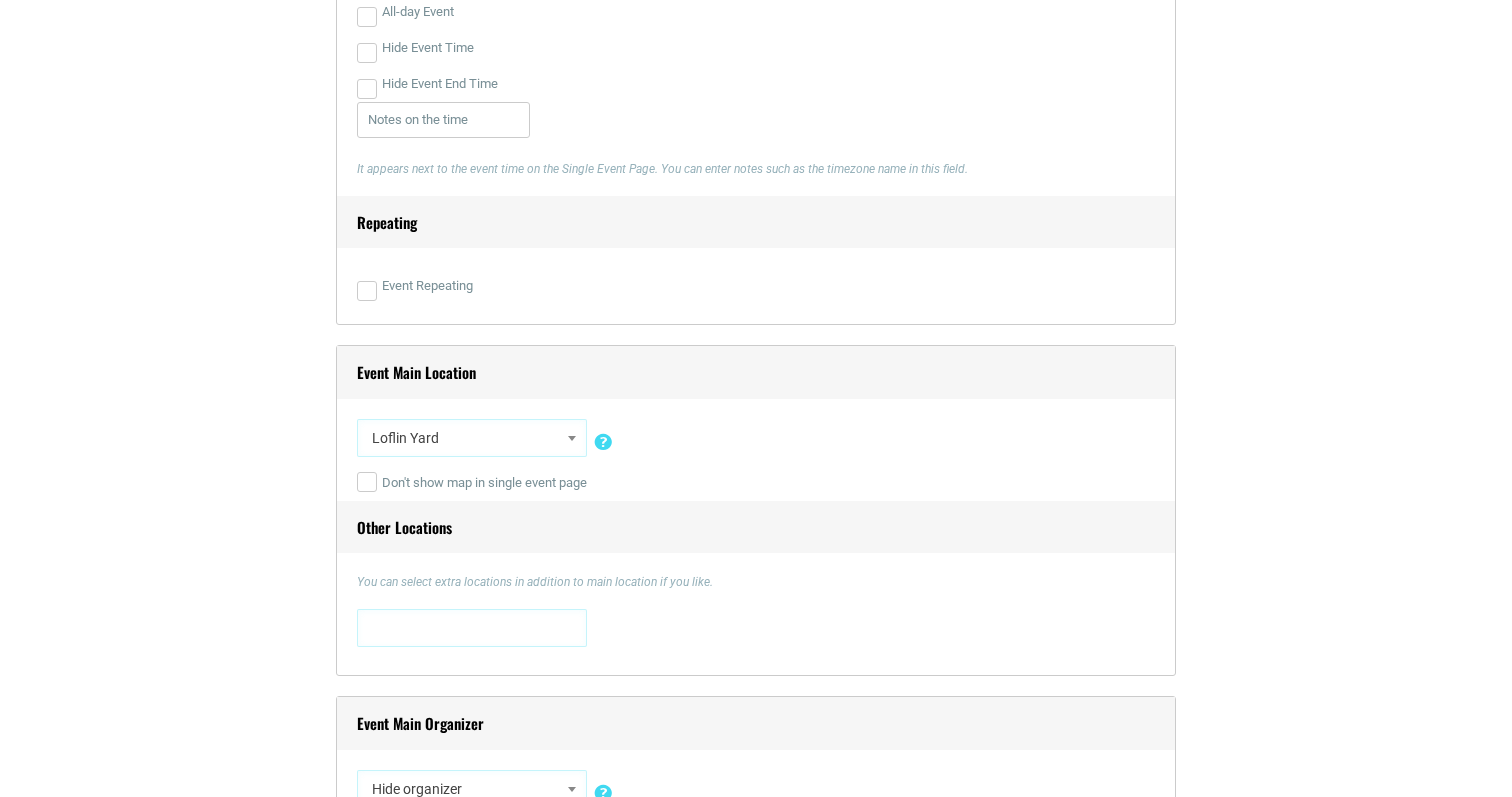 click on "Loflin Yard" at bounding box center (472, 438) 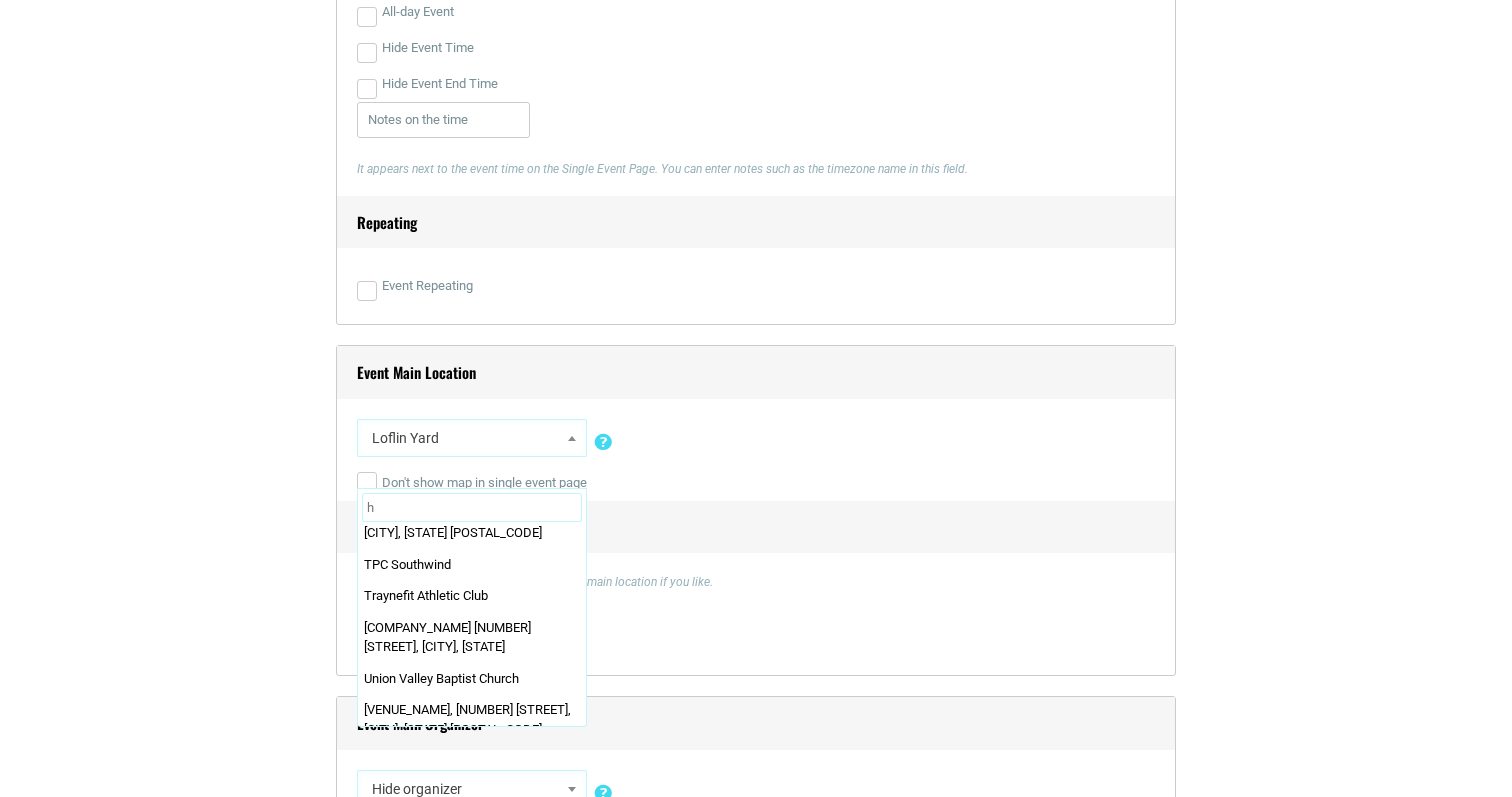 scroll, scrollTop: 0, scrollLeft: 0, axis: both 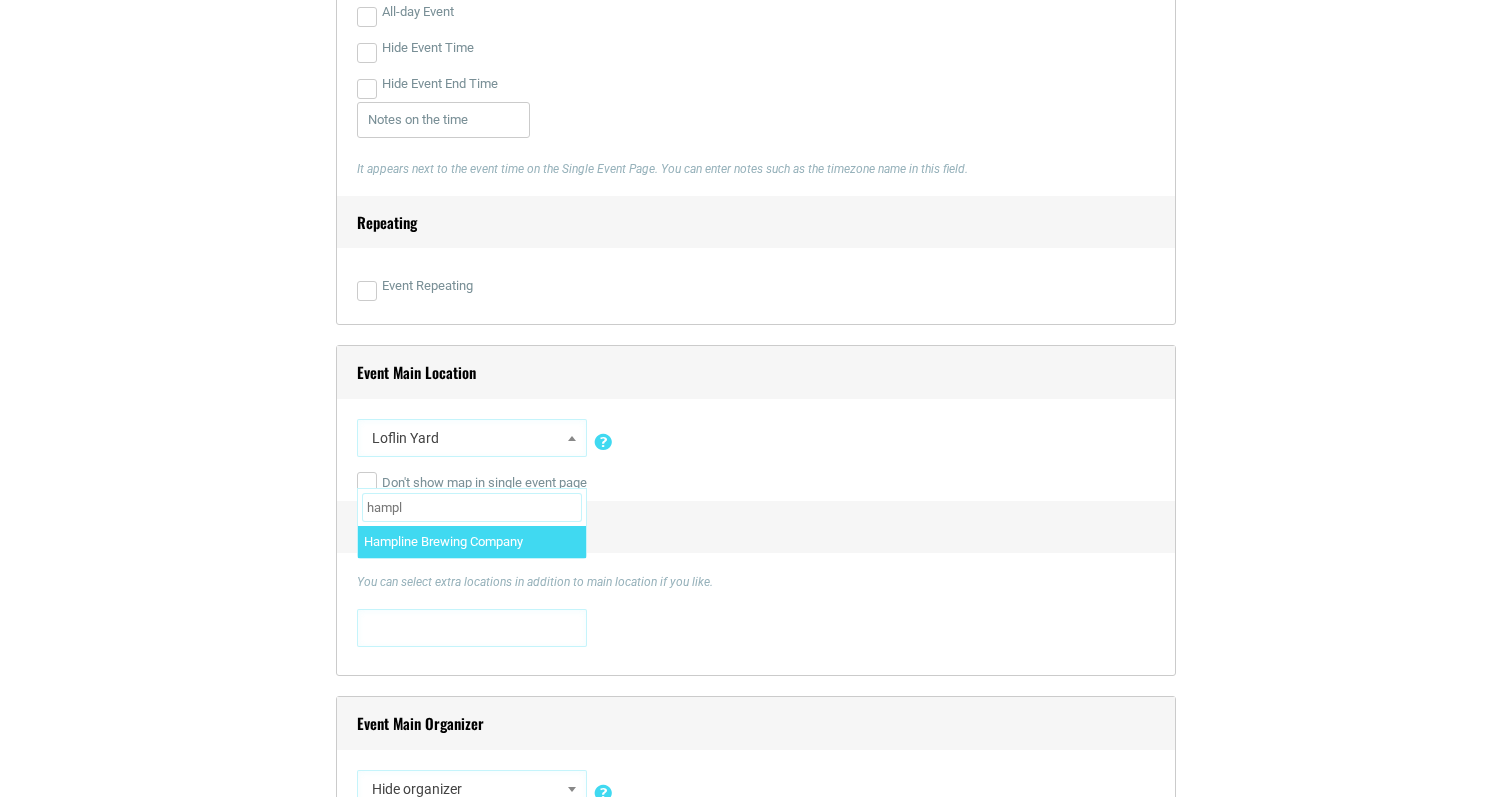 type on "hampl" 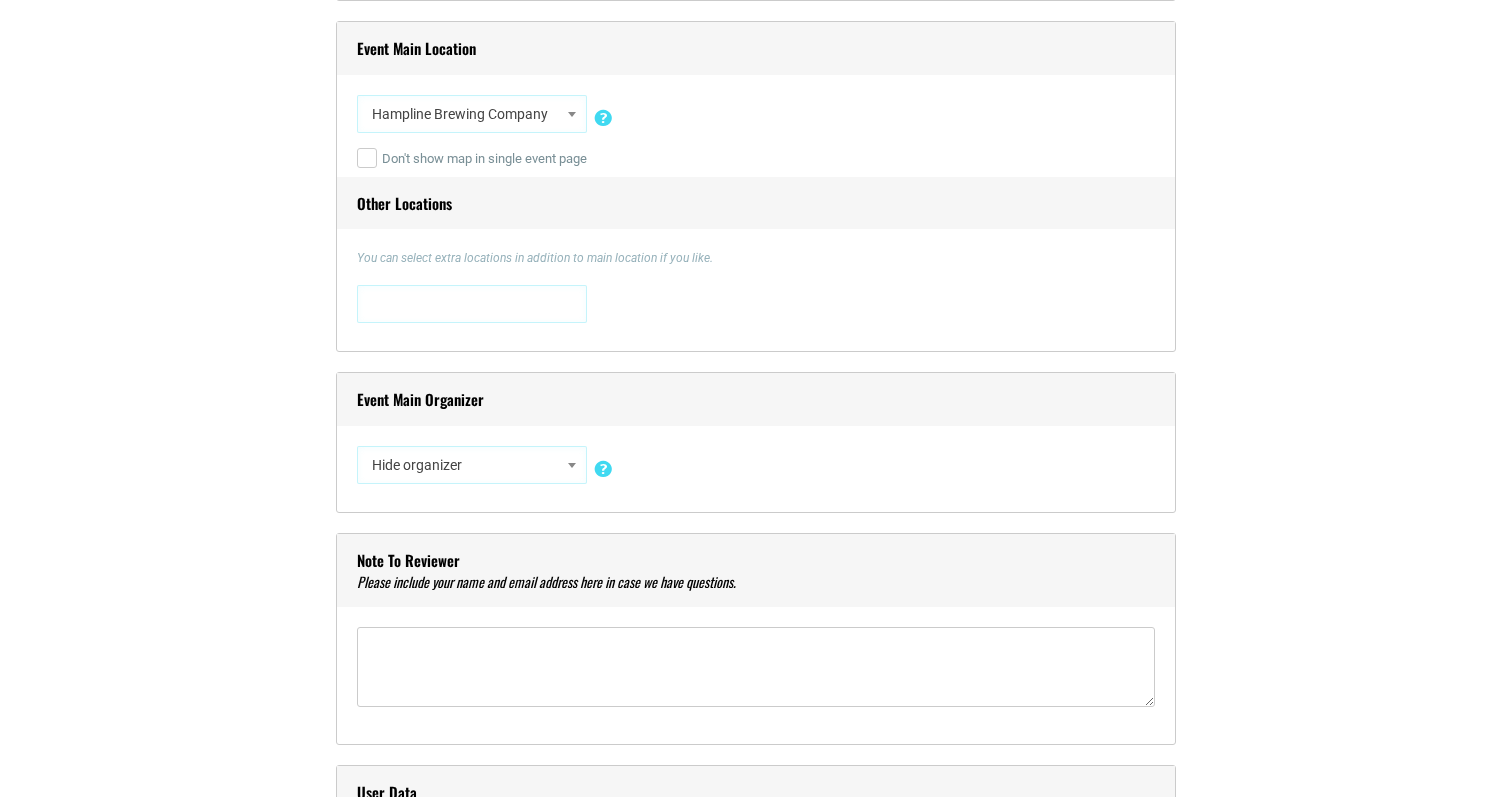 scroll, scrollTop: 1506, scrollLeft: 0, axis: vertical 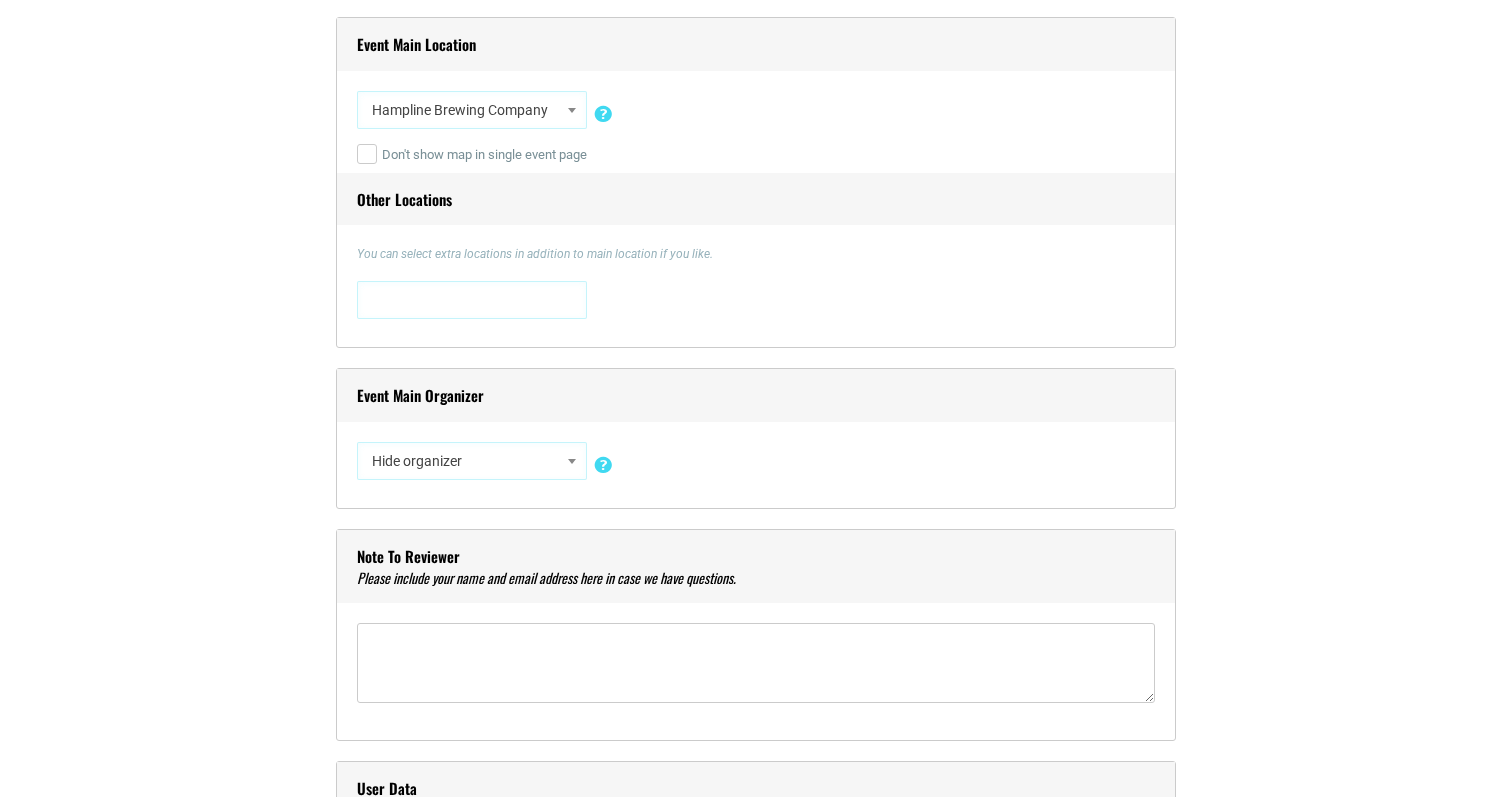 click on "Hide organizer" at bounding box center (472, 461) 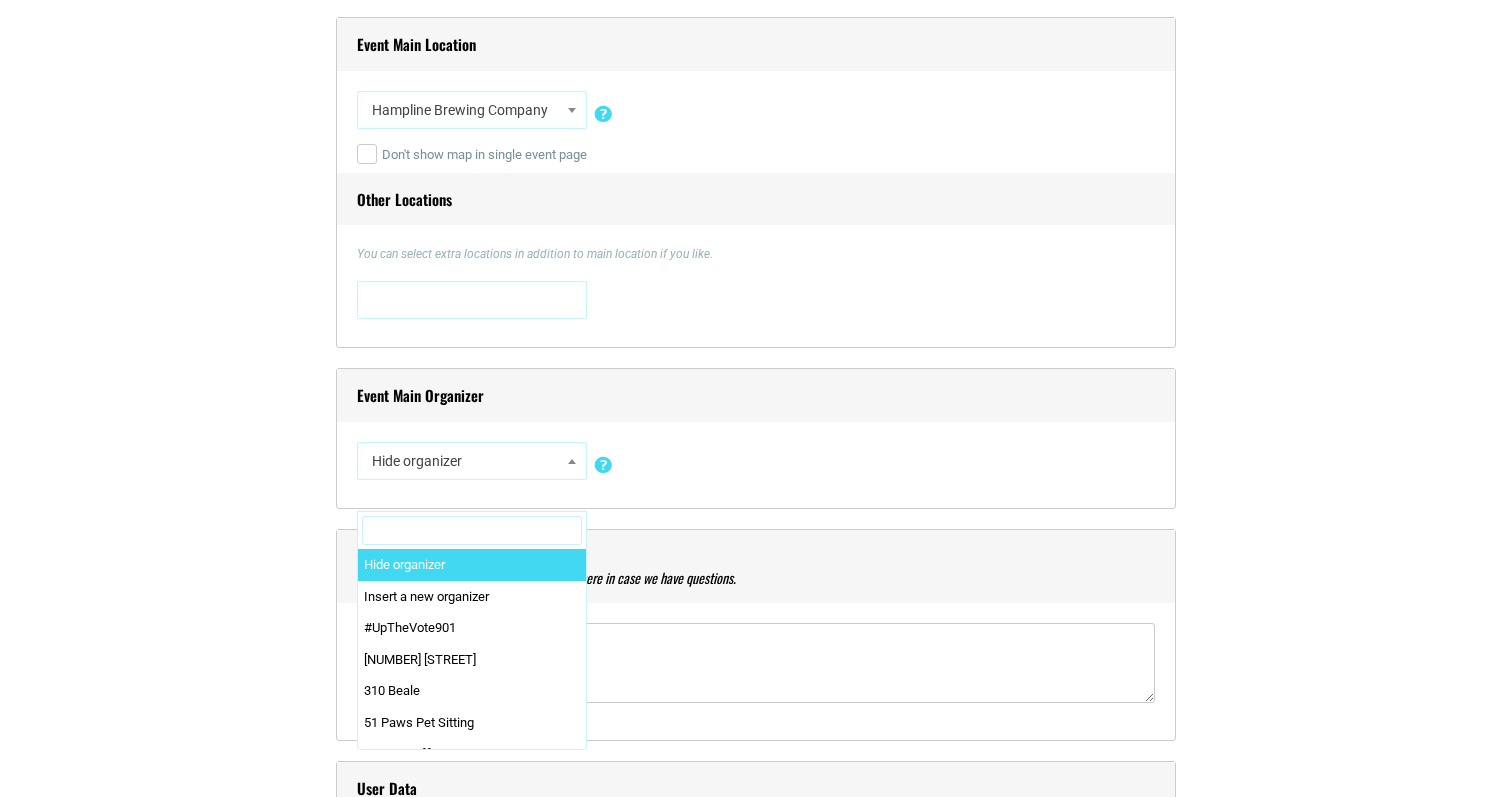 click on "Hide organizer" at bounding box center (472, 461) 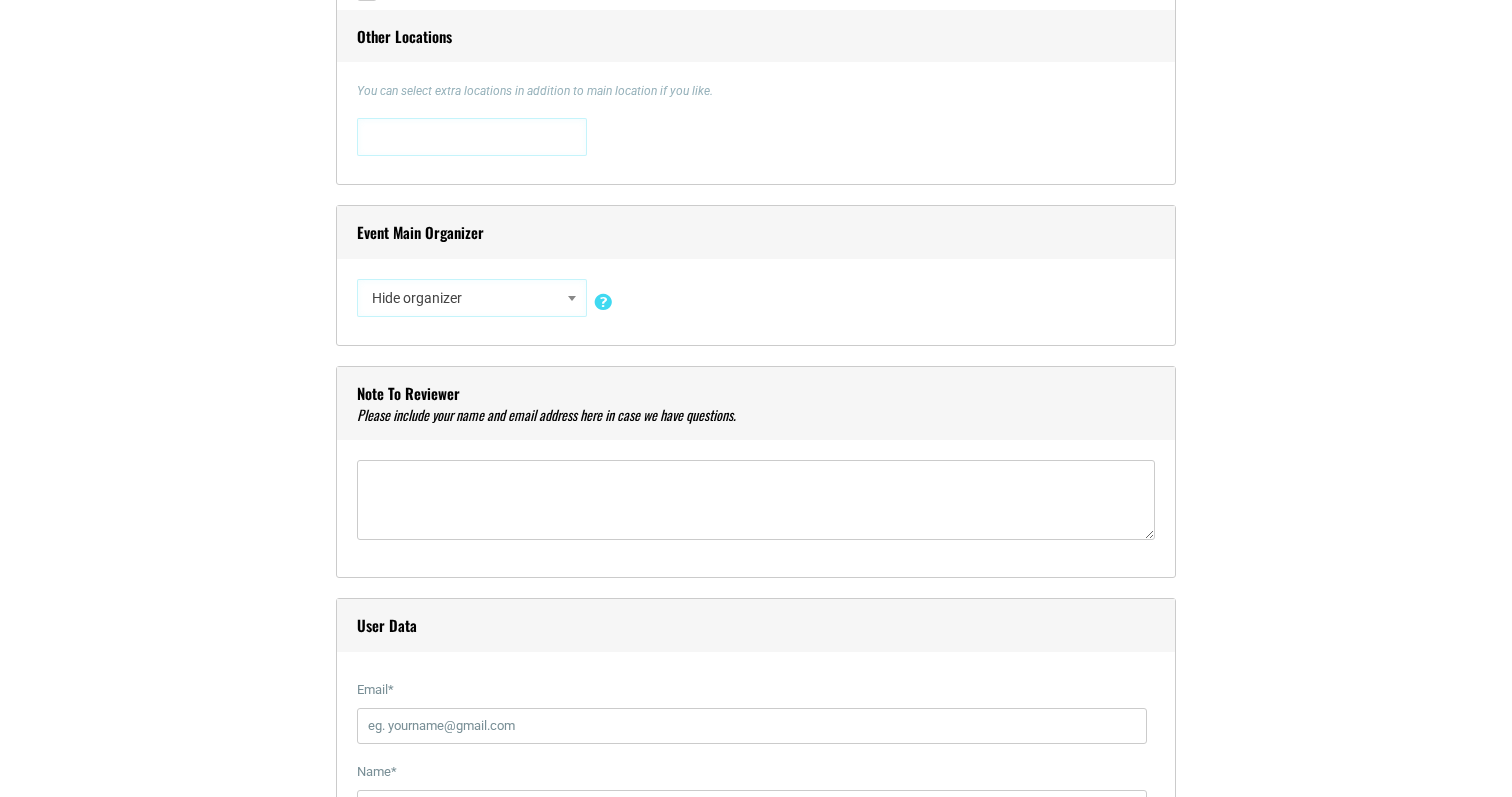 scroll, scrollTop: 1674, scrollLeft: 0, axis: vertical 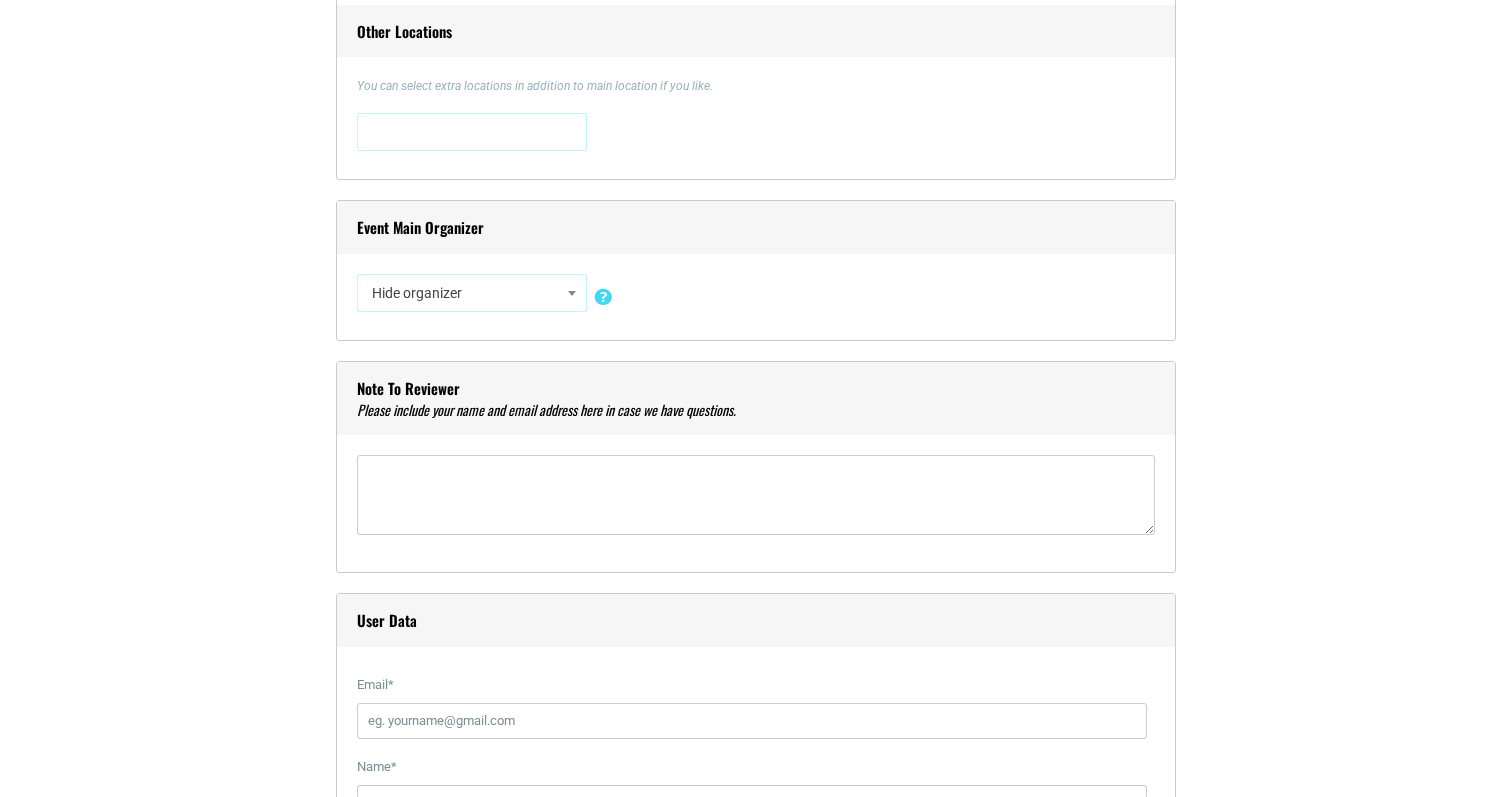 click on "Hide organizer" at bounding box center (472, 293) 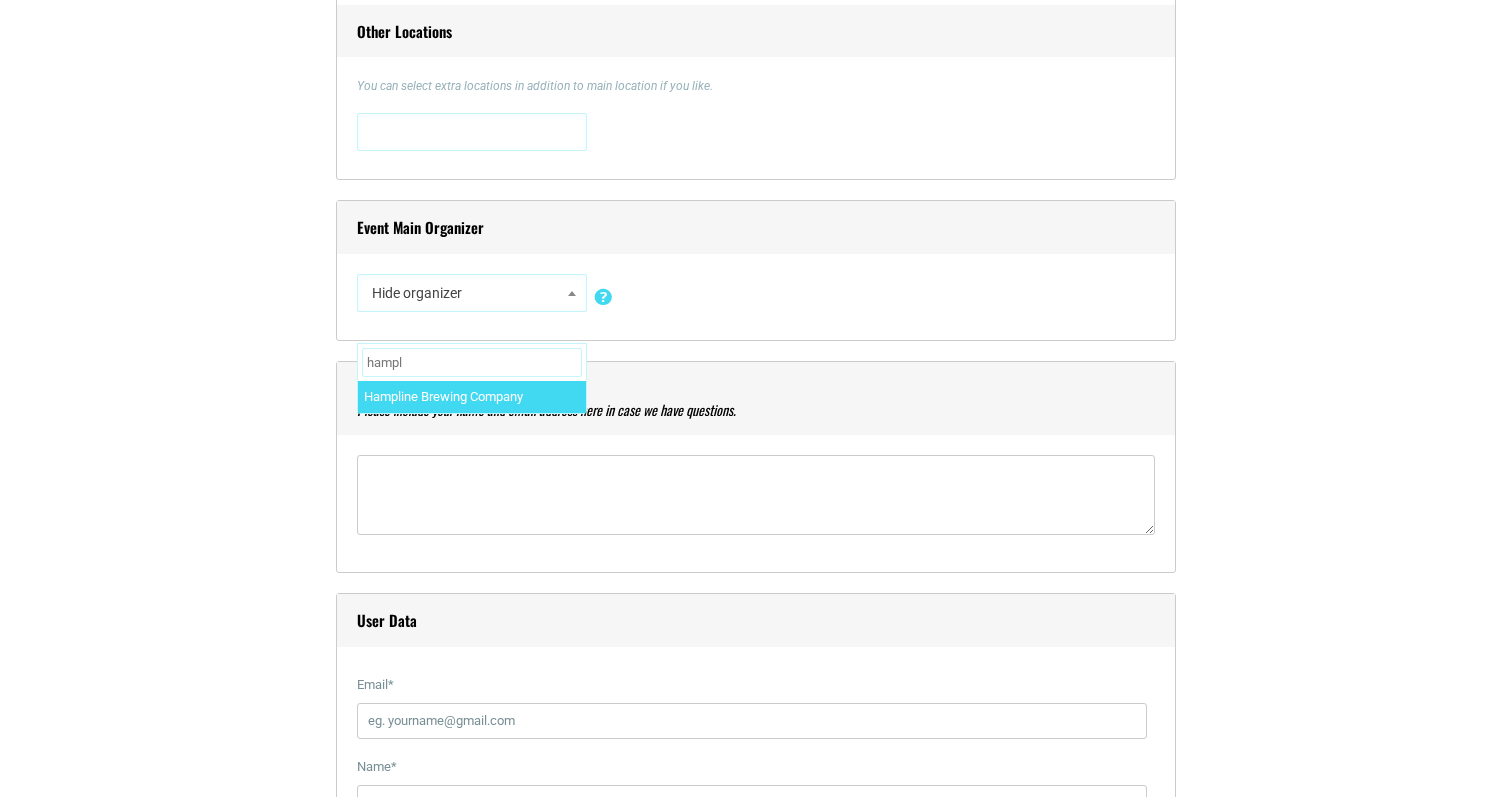 type on "hampl" 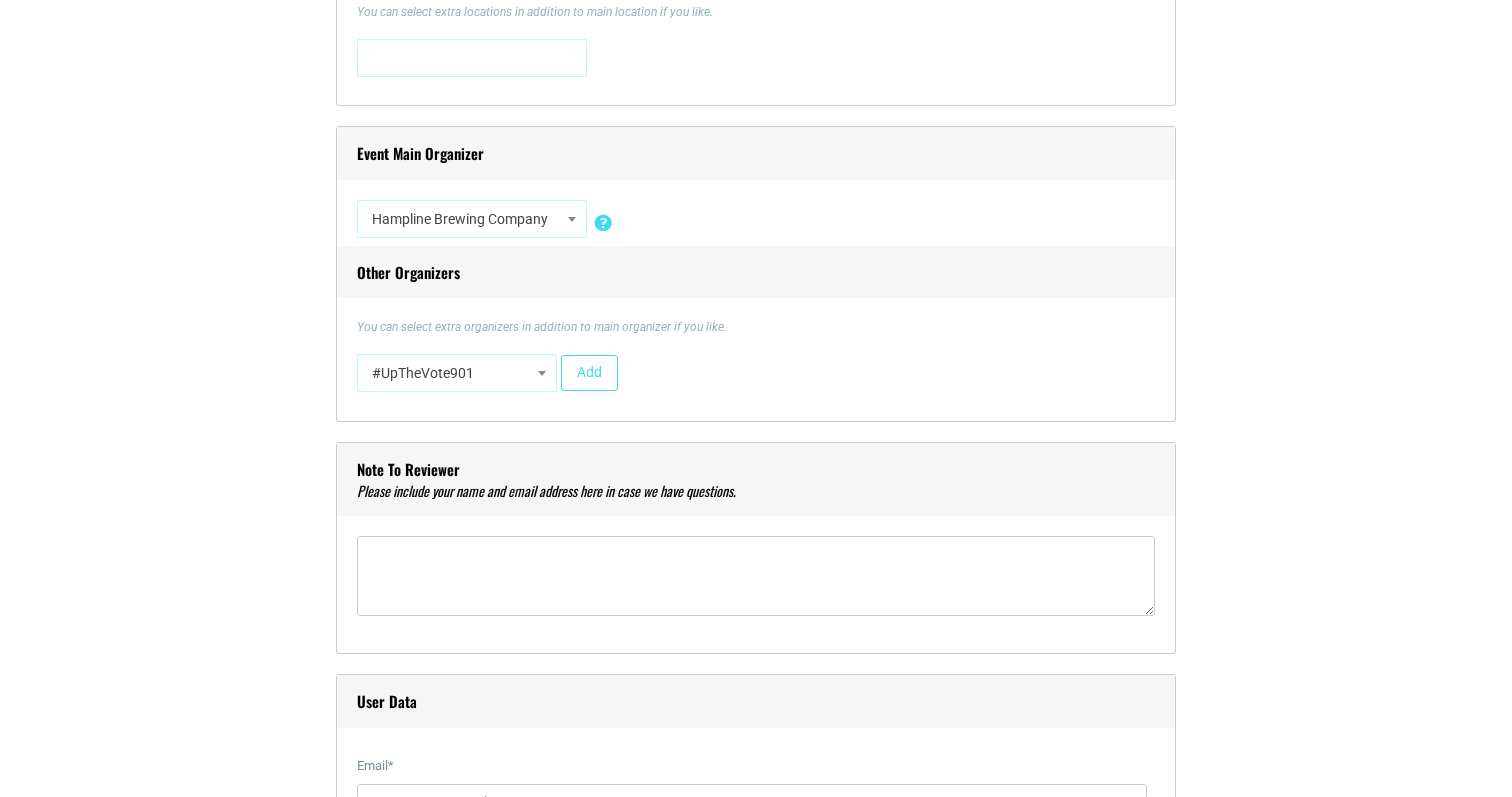 scroll, scrollTop: 1756, scrollLeft: 0, axis: vertical 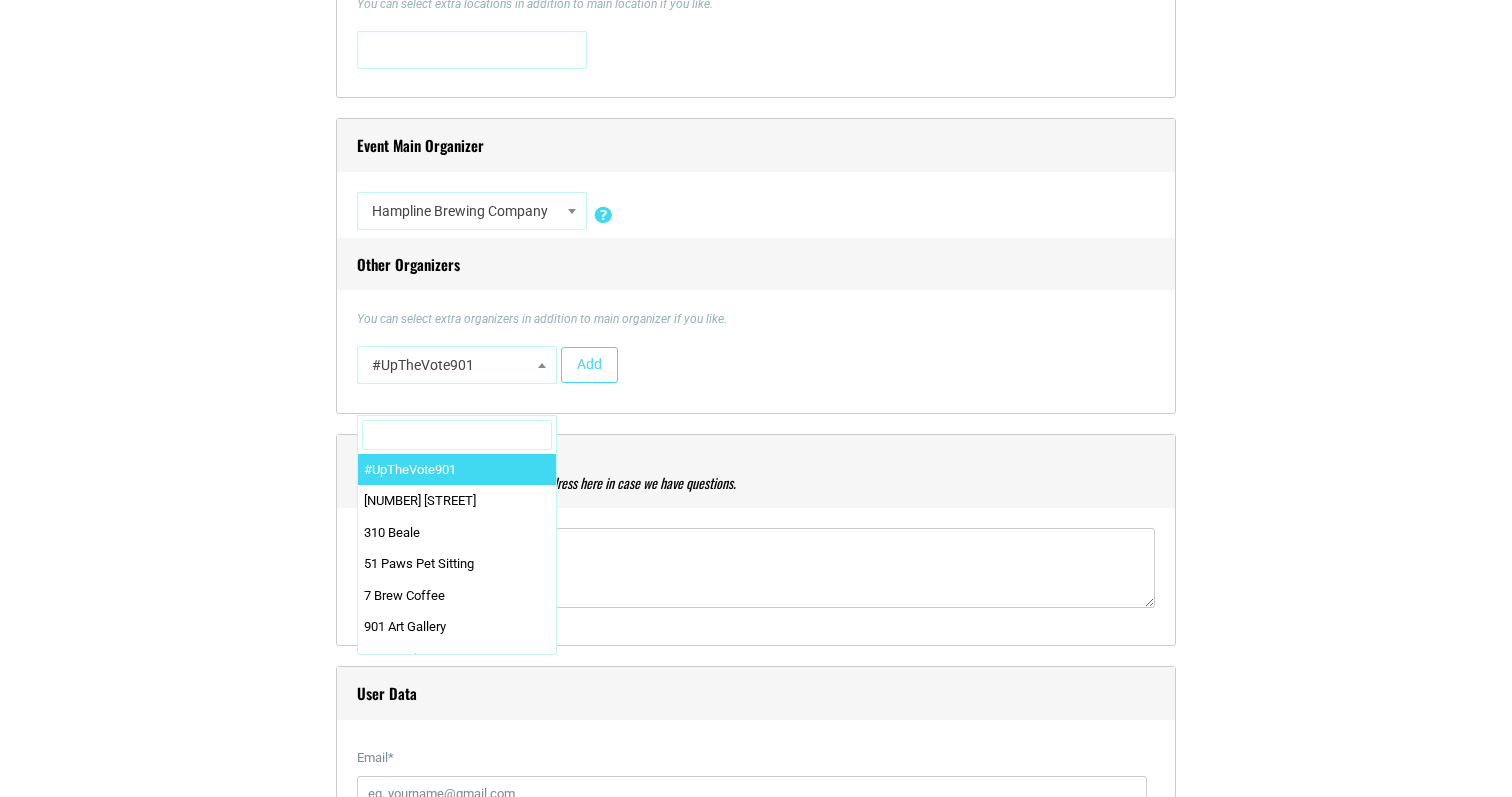 click on "#UpTheVote901" at bounding box center (457, 365) 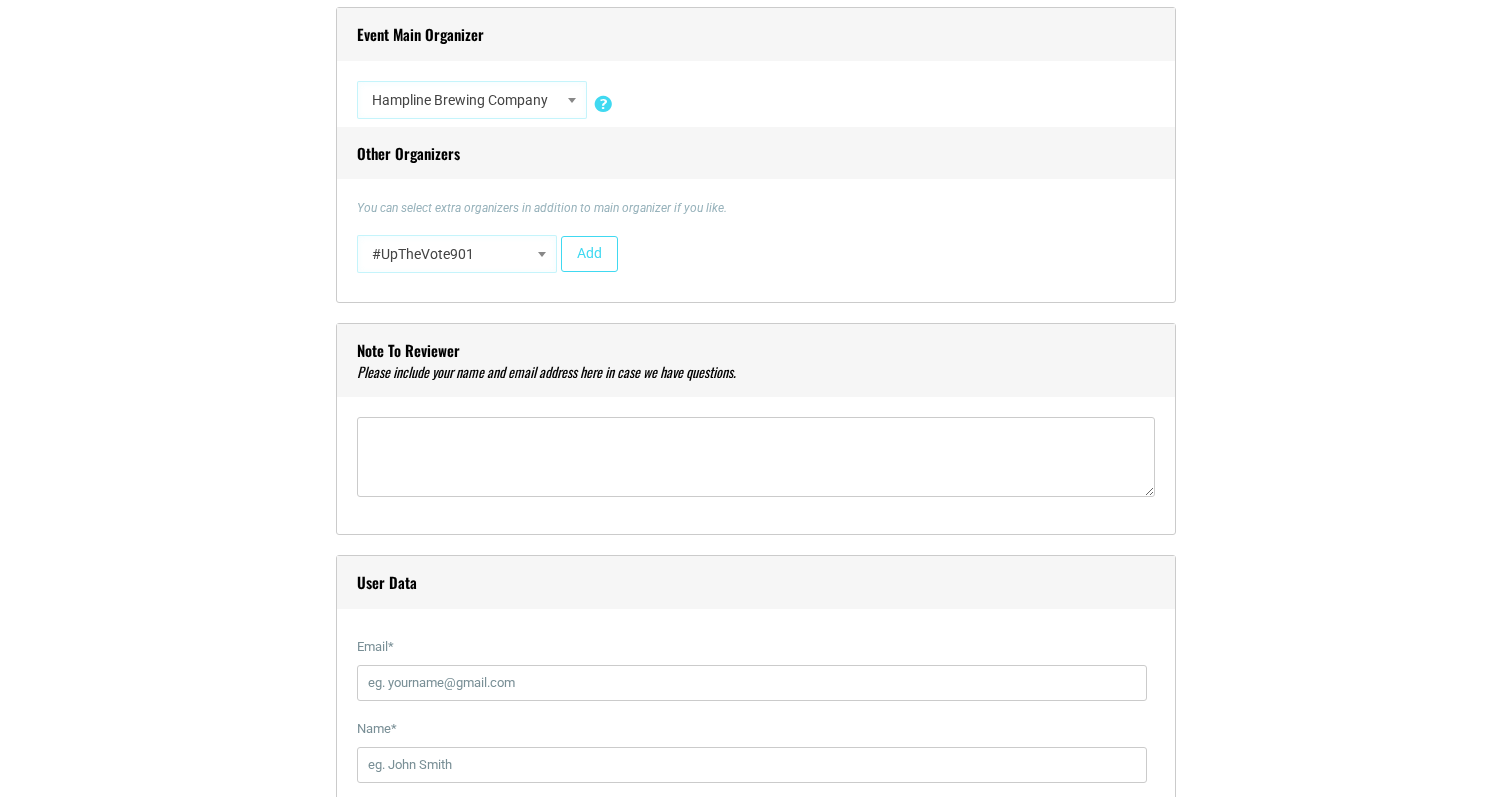 scroll, scrollTop: 1877, scrollLeft: 0, axis: vertical 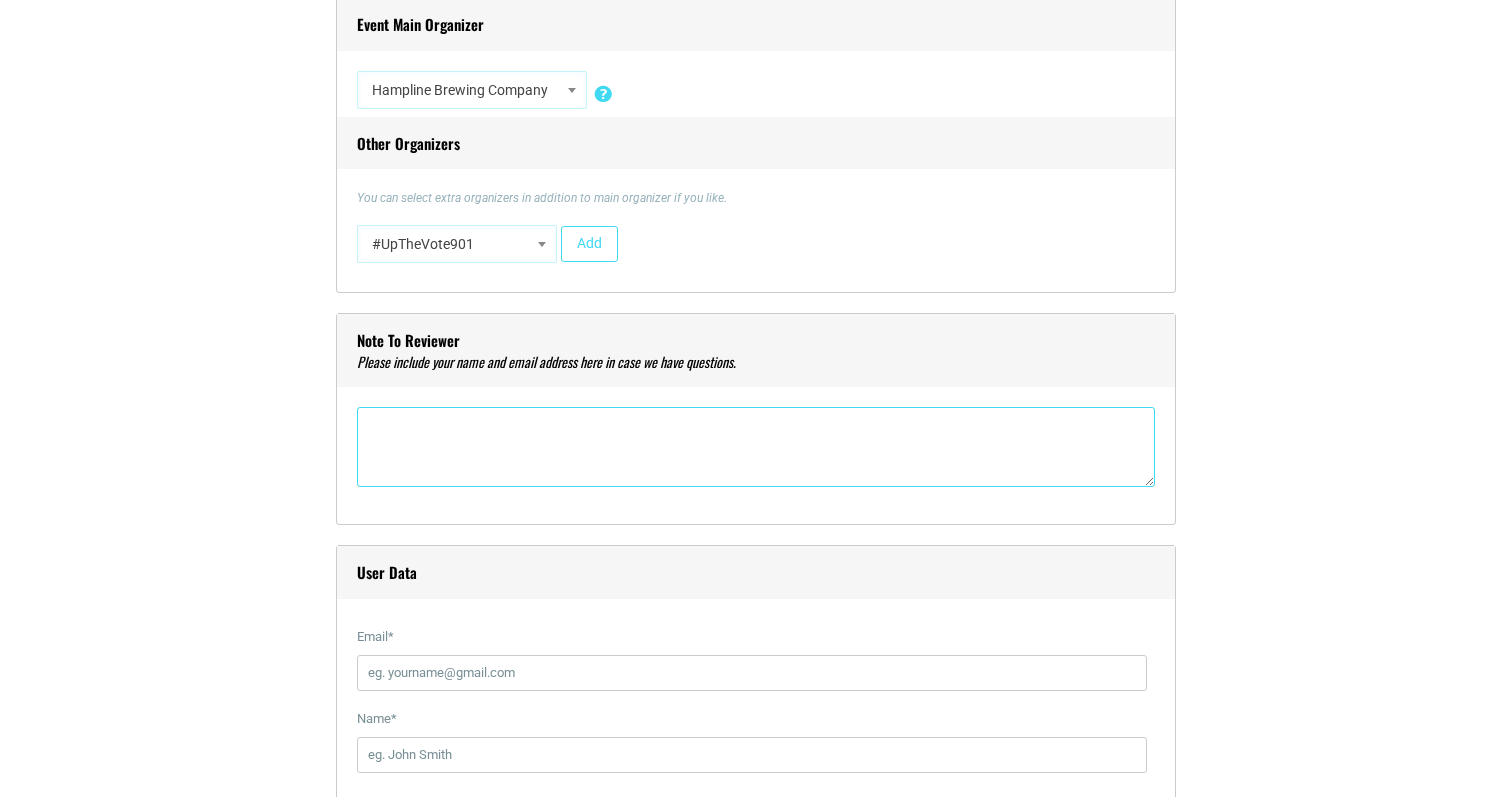 click at bounding box center [756, 447] 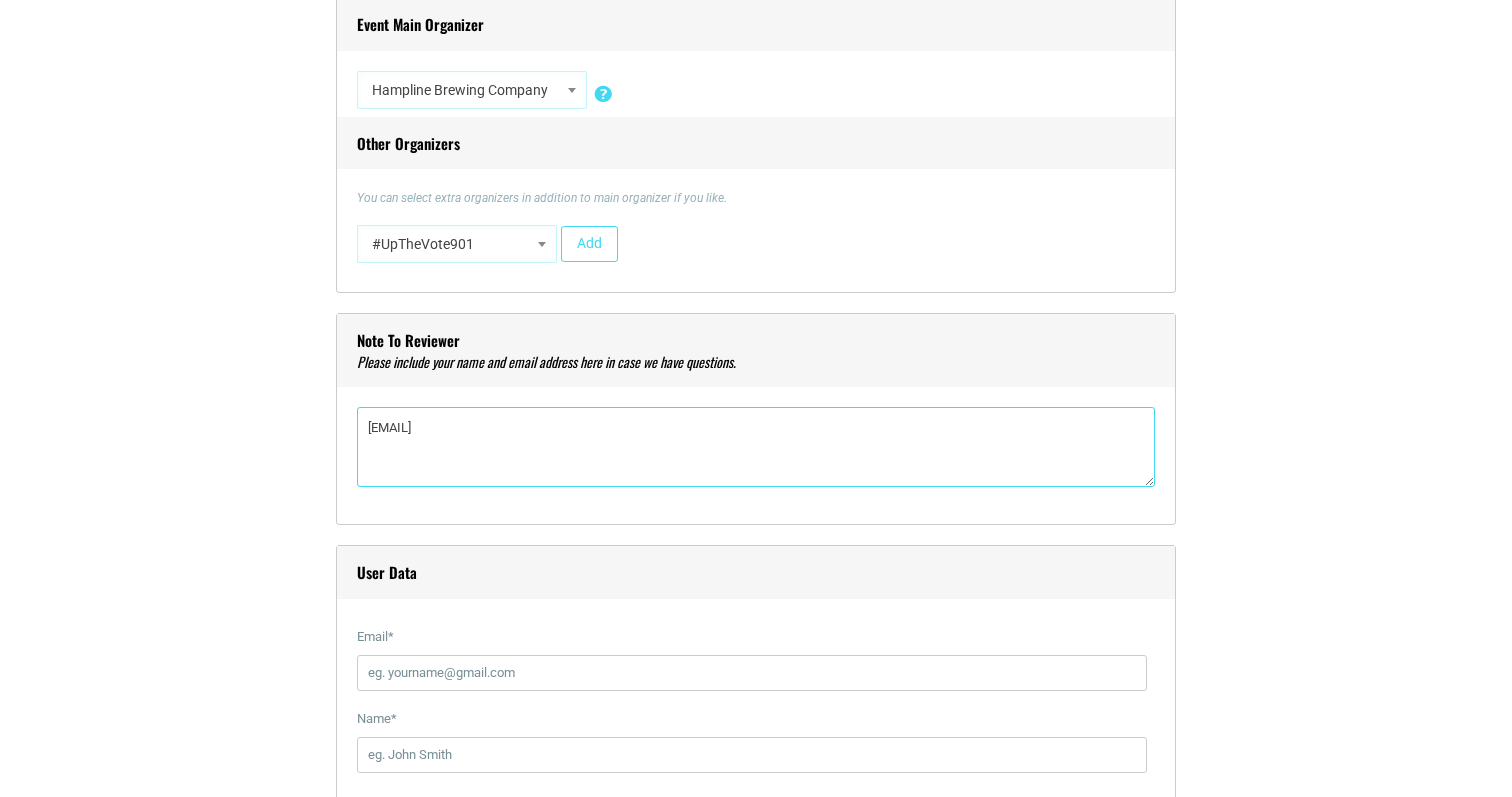 click on "[EMAIL]" at bounding box center [756, 447] 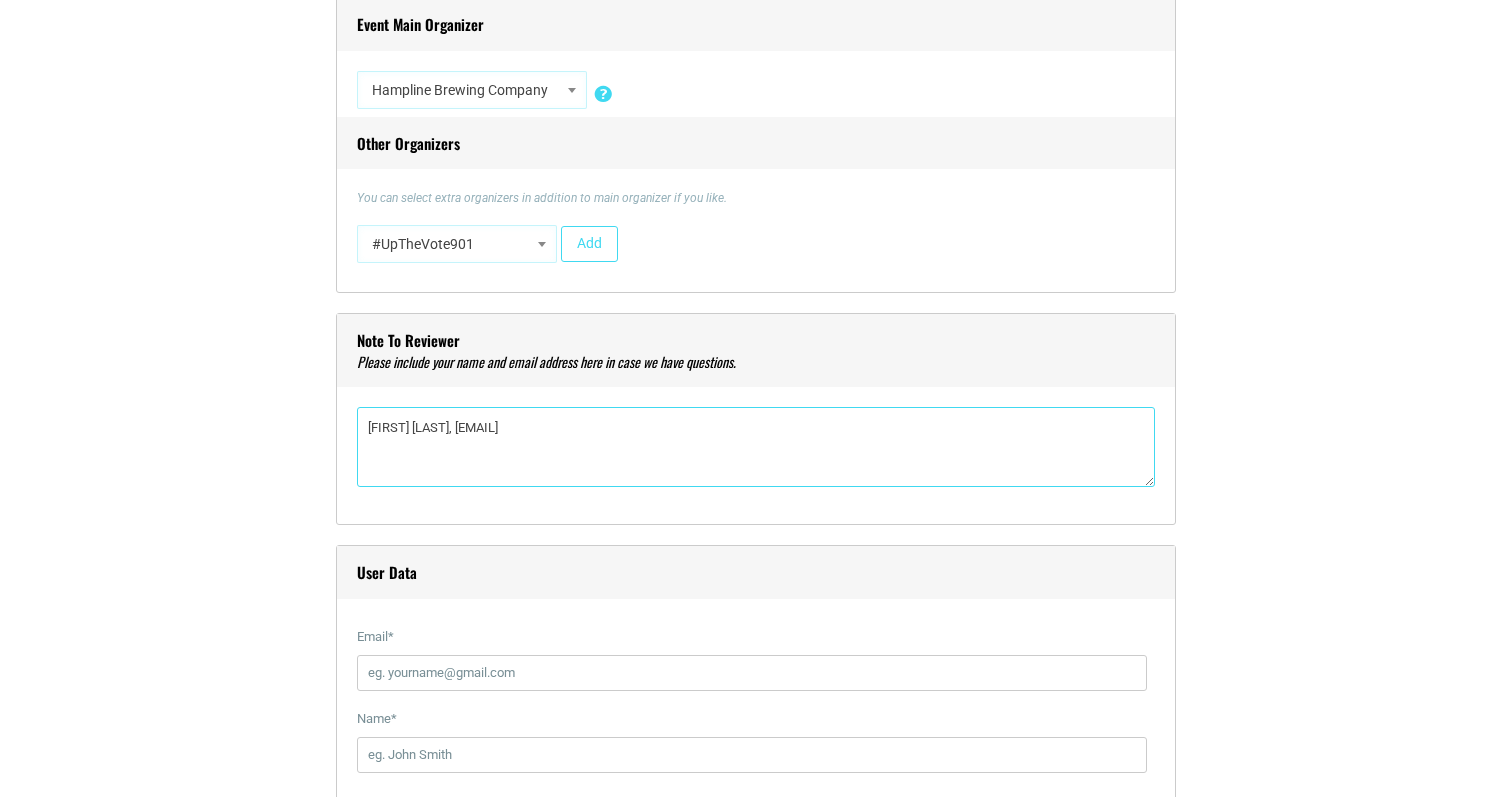 click on "[FIRST] [LAST], [EMAIL]" at bounding box center [756, 447] 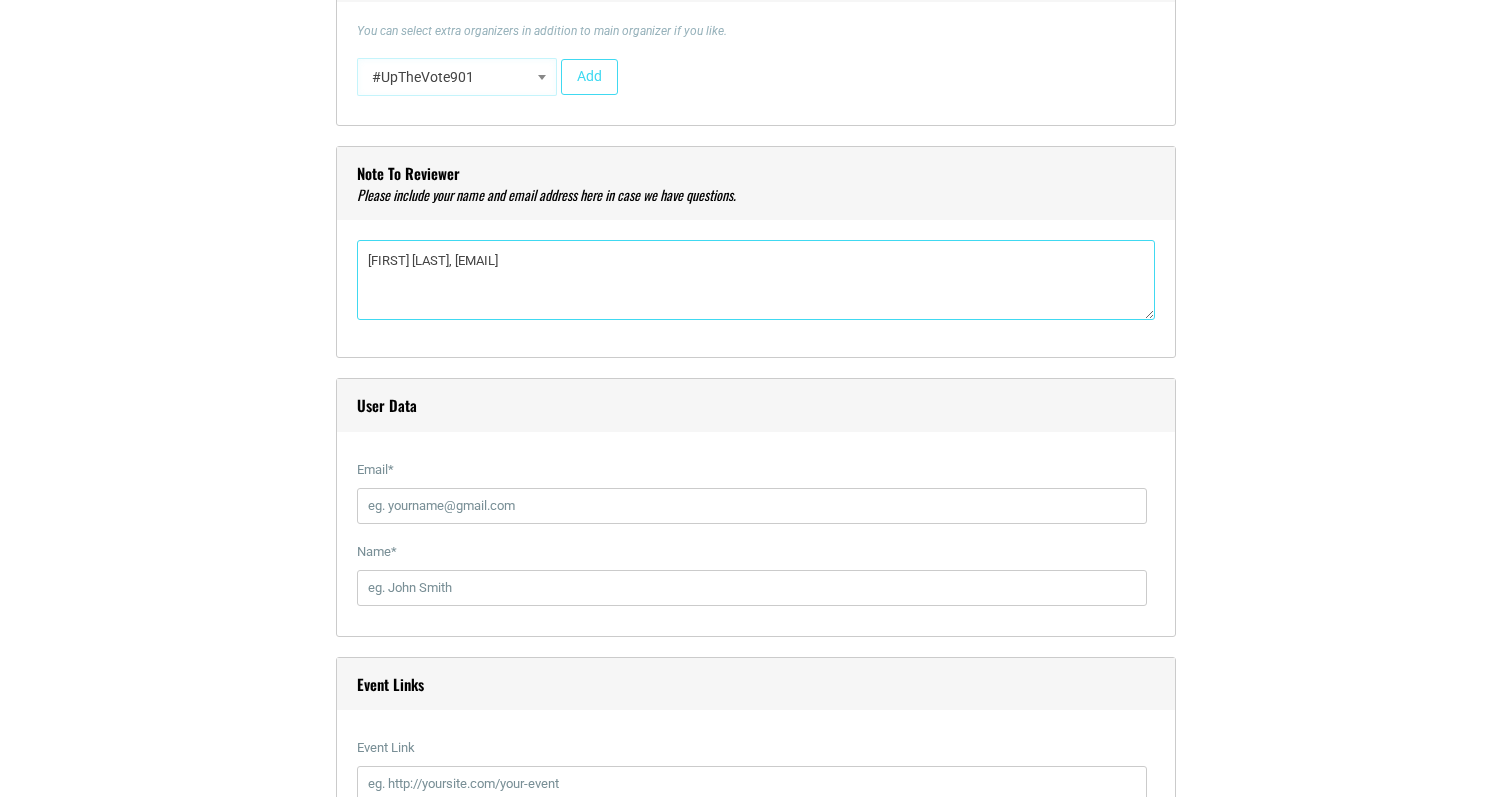 scroll, scrollTop: 2046, scrollLeft: 0, axis: vertical 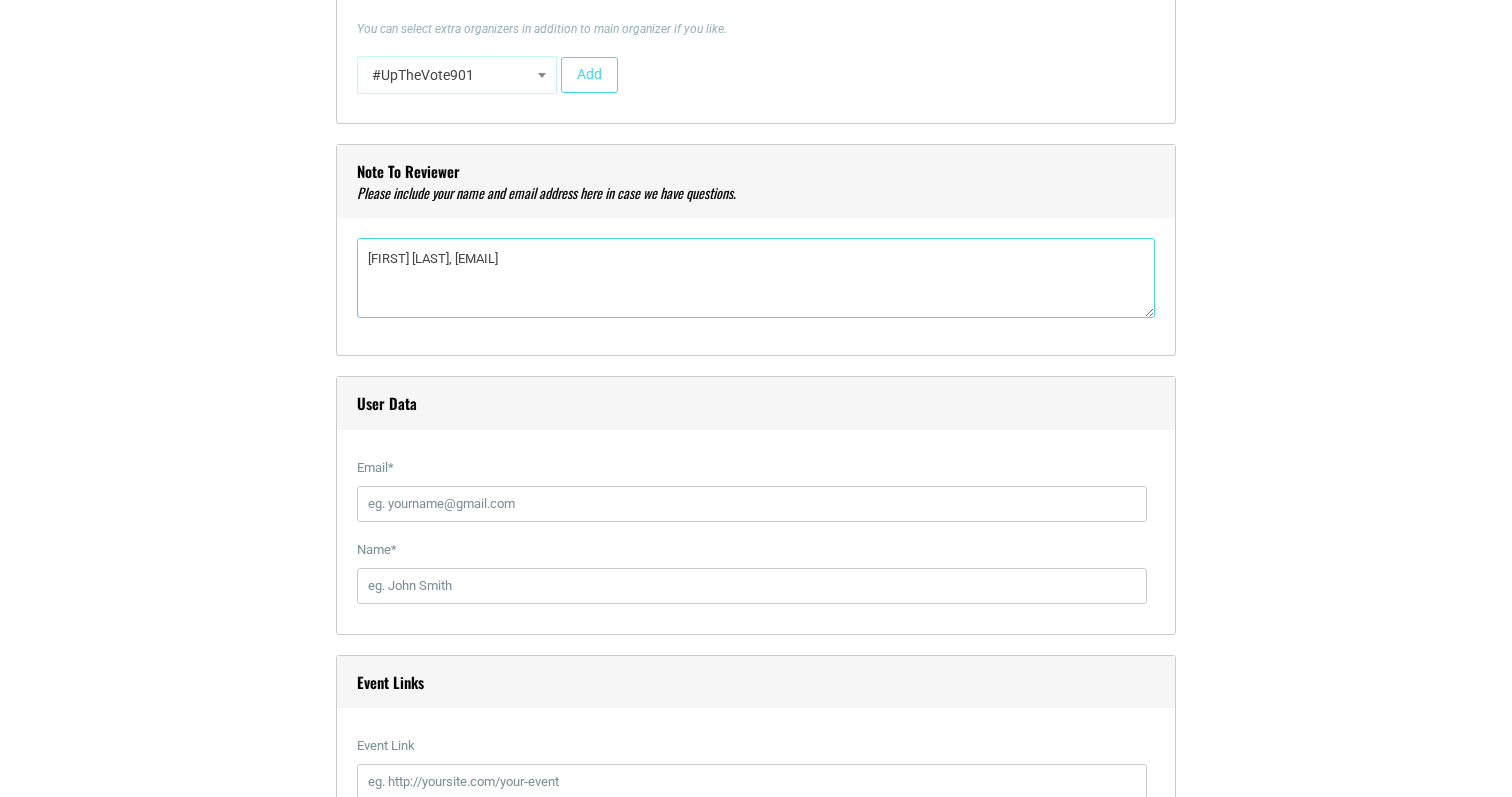 type on "[FIRST] [LAST], [EMAIL]" 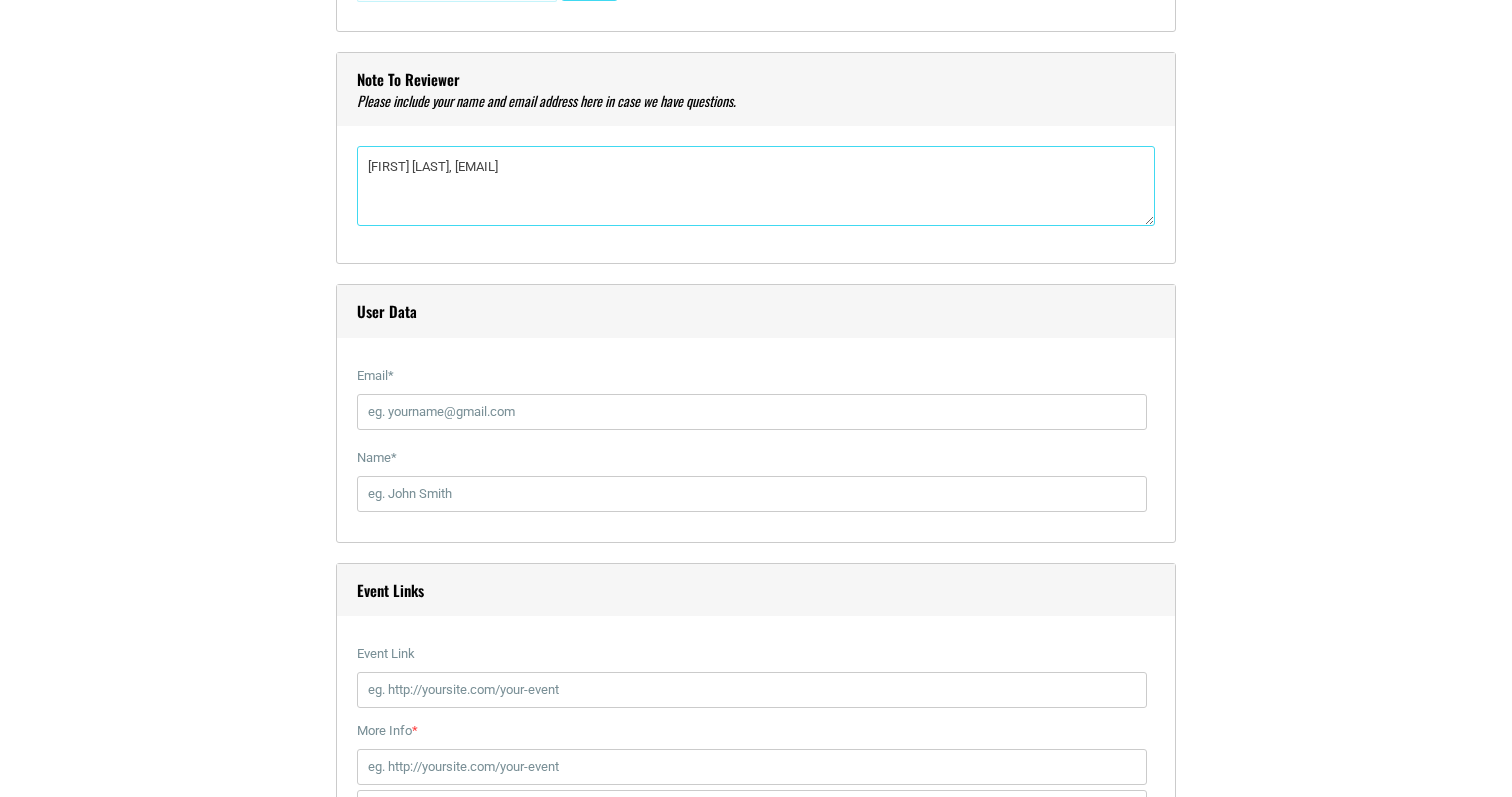 drag, startPoint x: 461, startPoint y: 170, endPoint x: 641, endPoint y: 166, distance: 180.04443 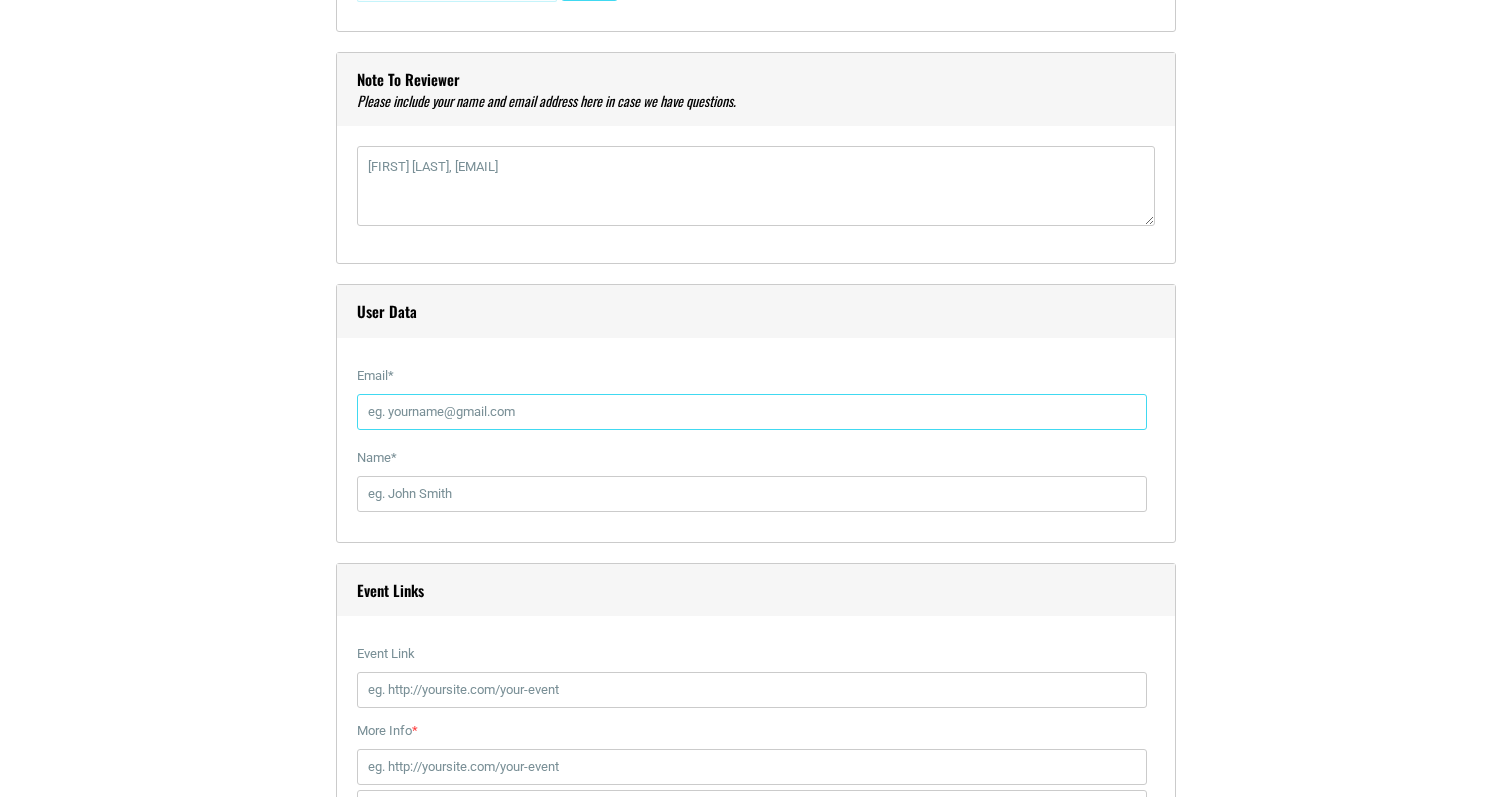 click on "Email *" at bounding box center [752, 412] 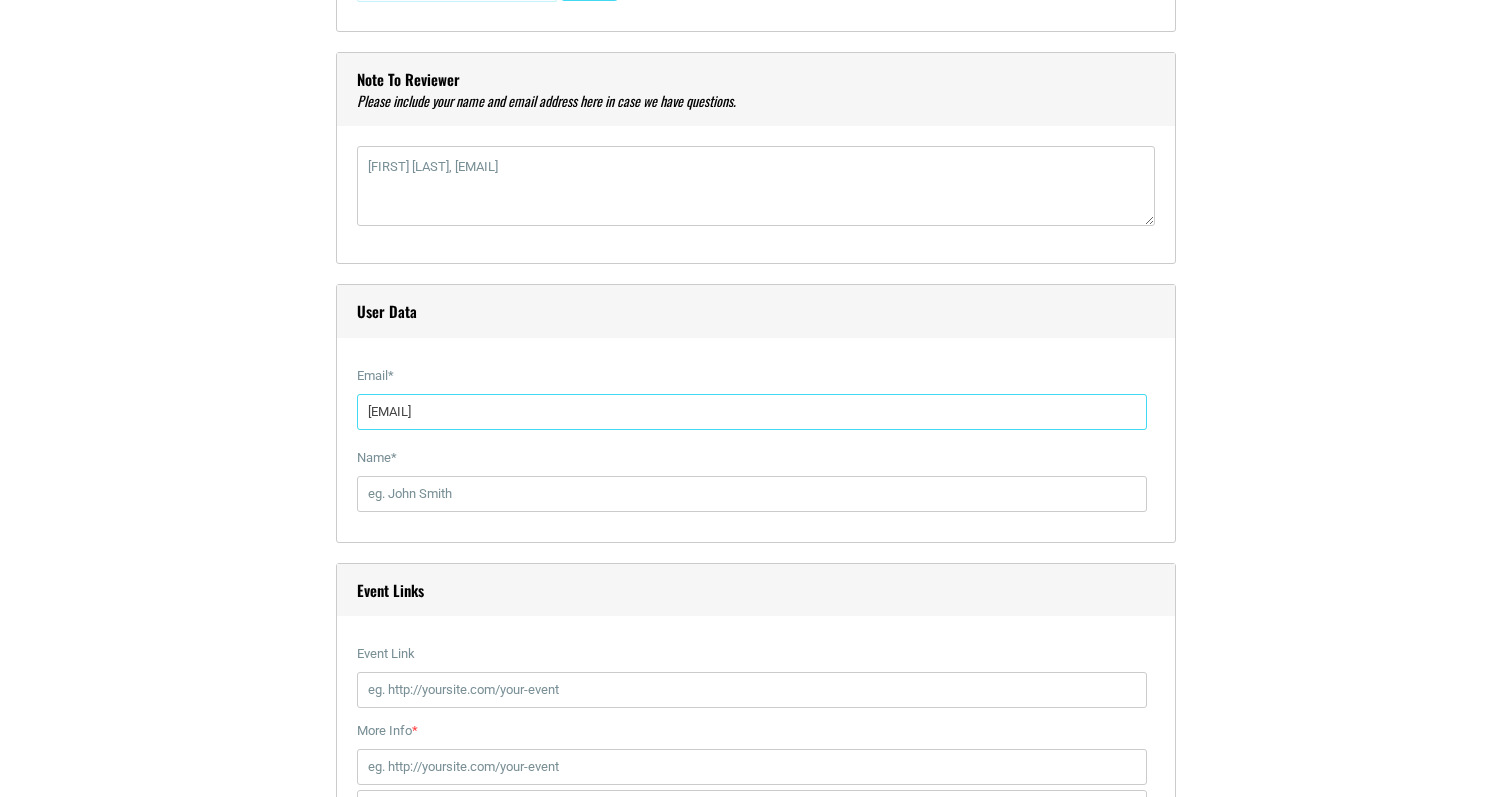 type on "[EMAIL]" 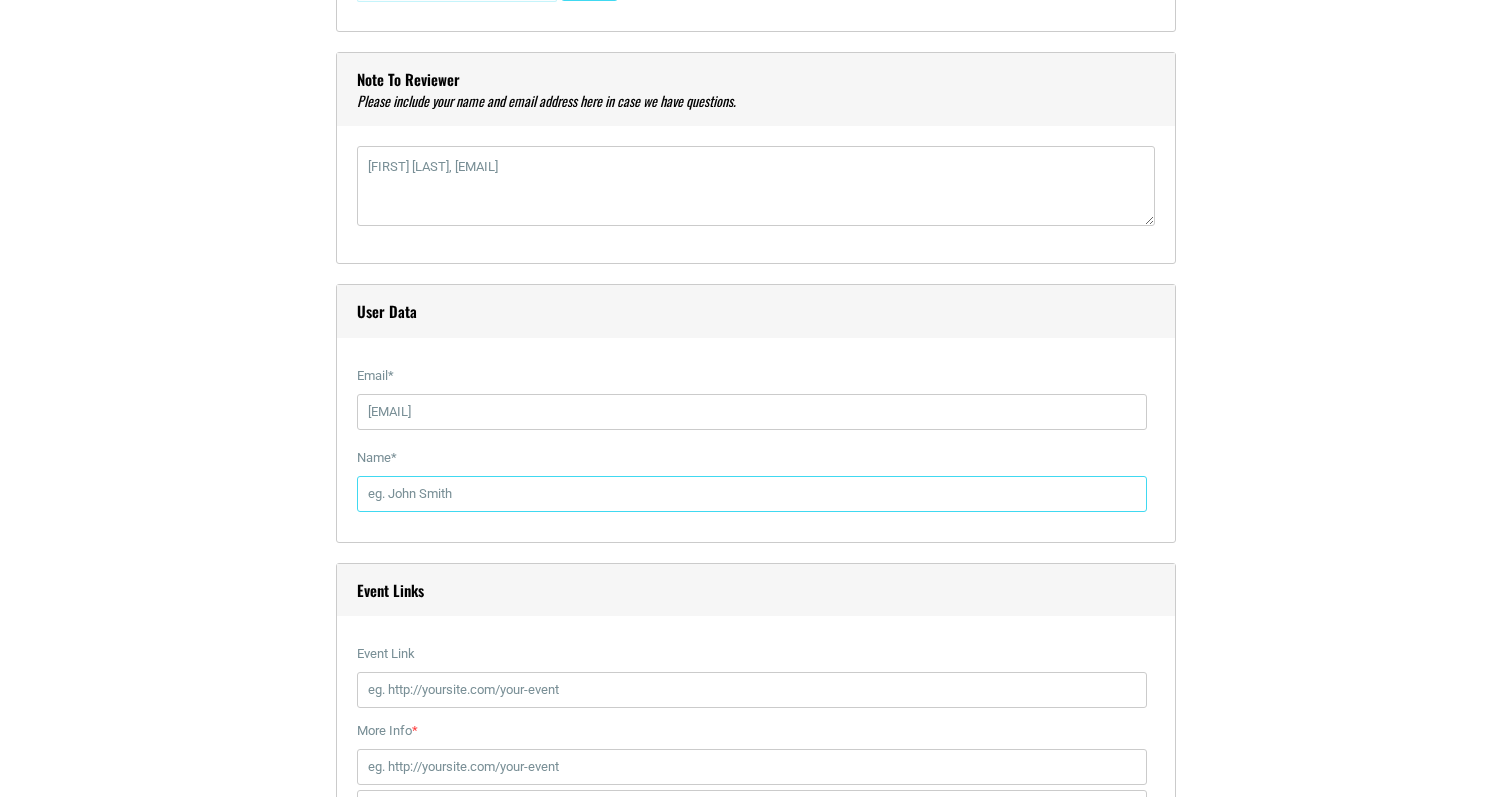 click on "Name *" at bounding box center [752, 494] 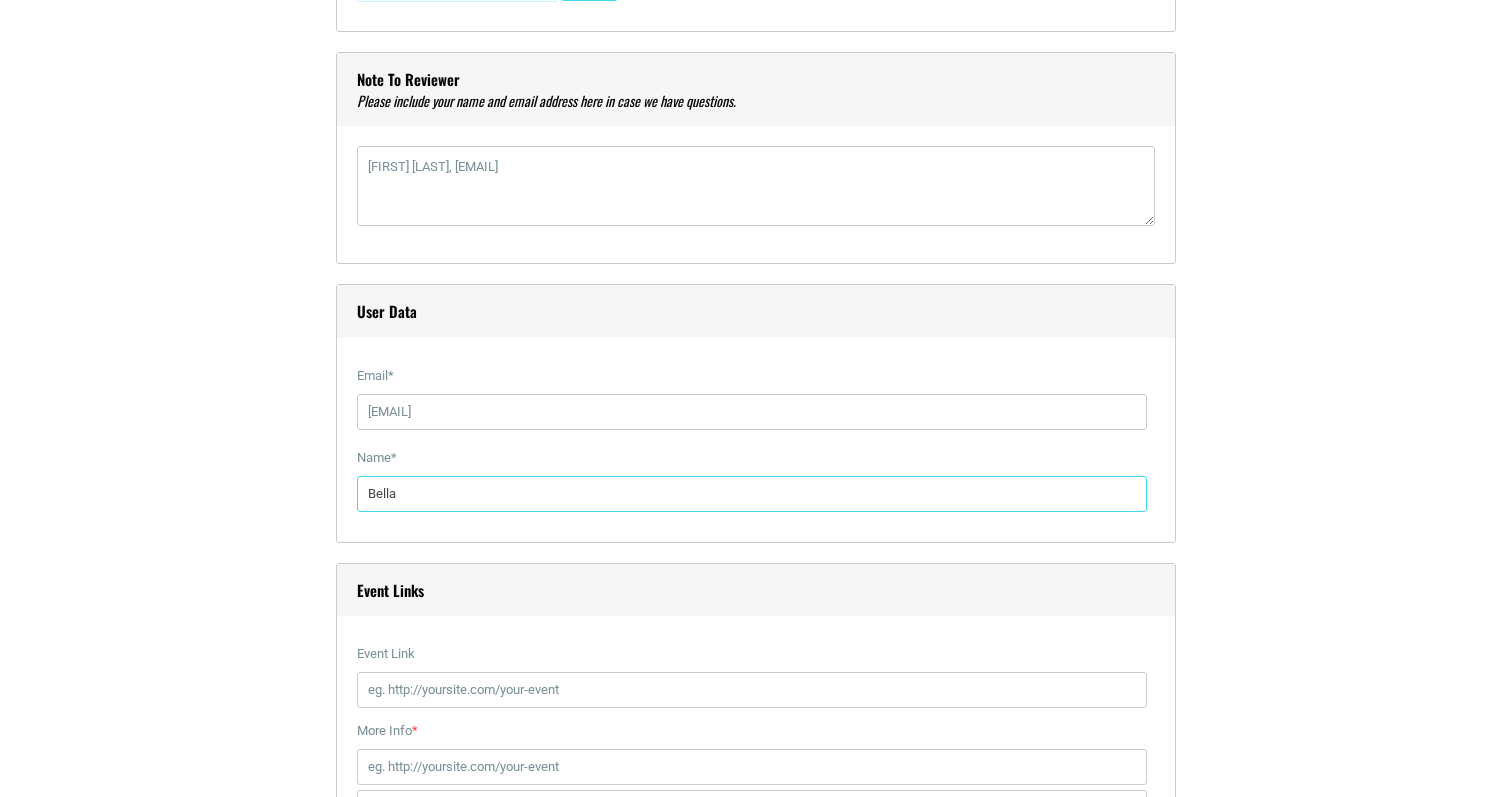 type on "[FIRST] [LAST]" 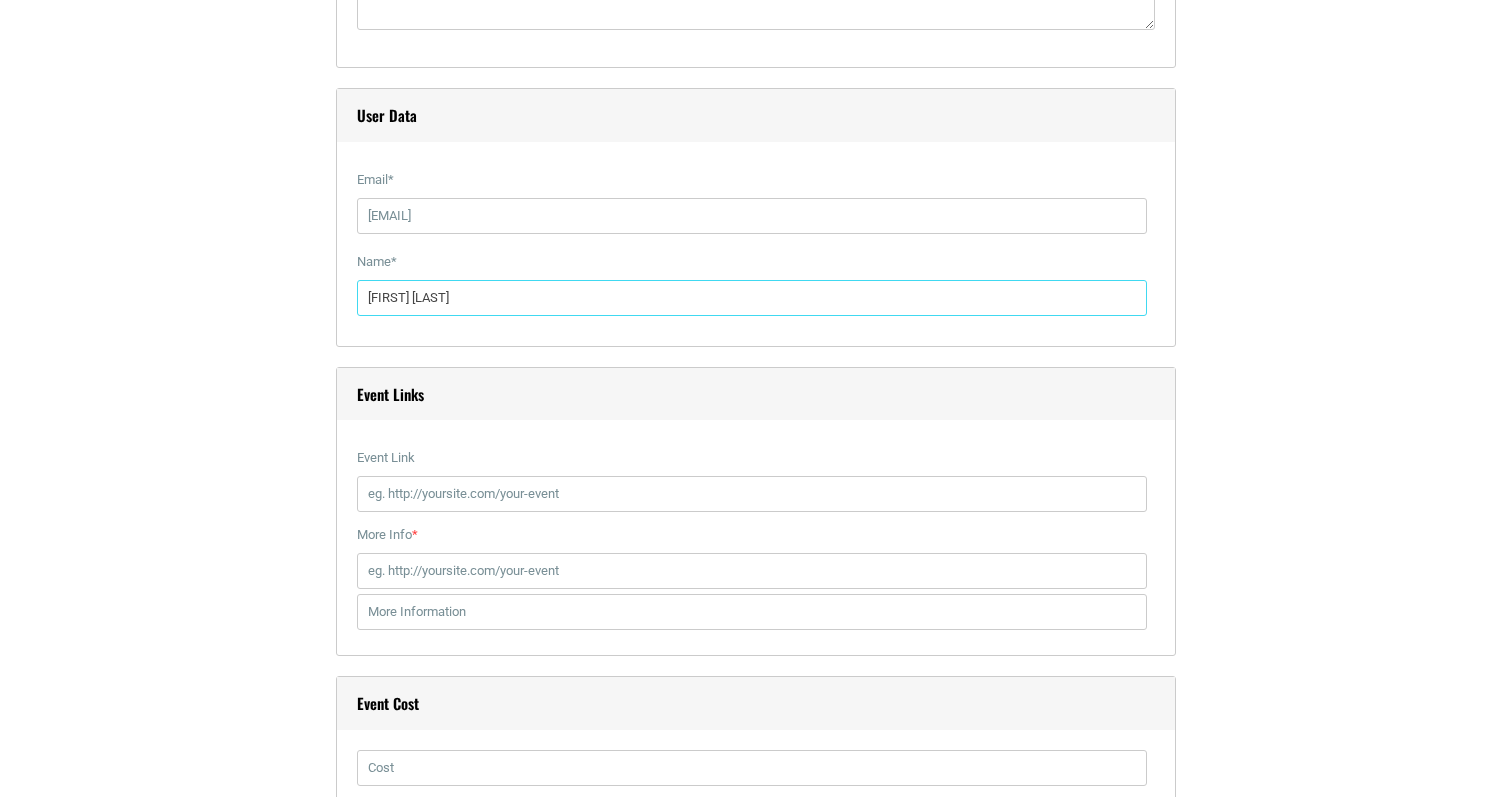 scroll, scrollTop: 2338, scrollLeft: 0, axis: vertical 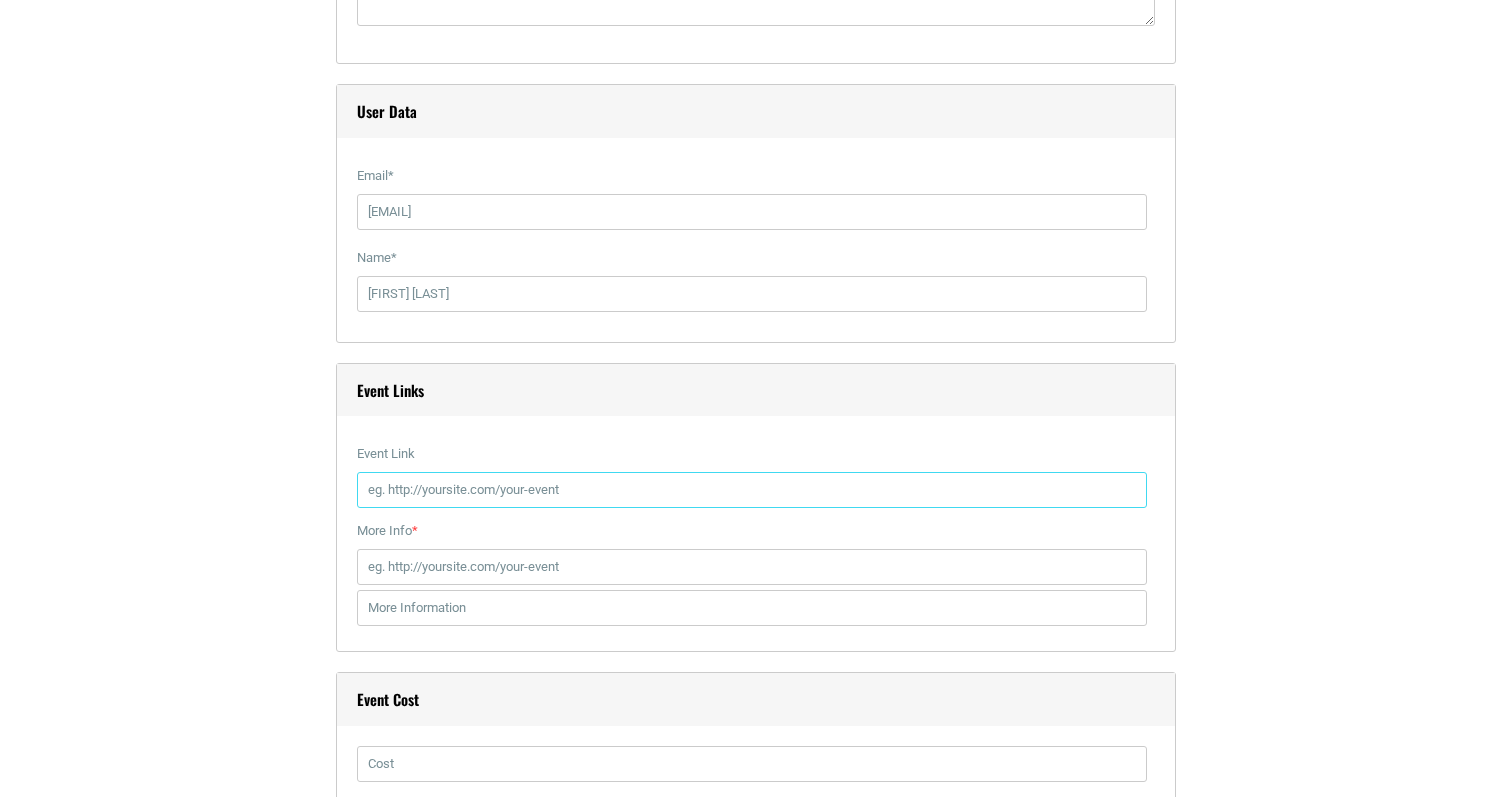 click on "Event Link" at bounding box center [752, 490] 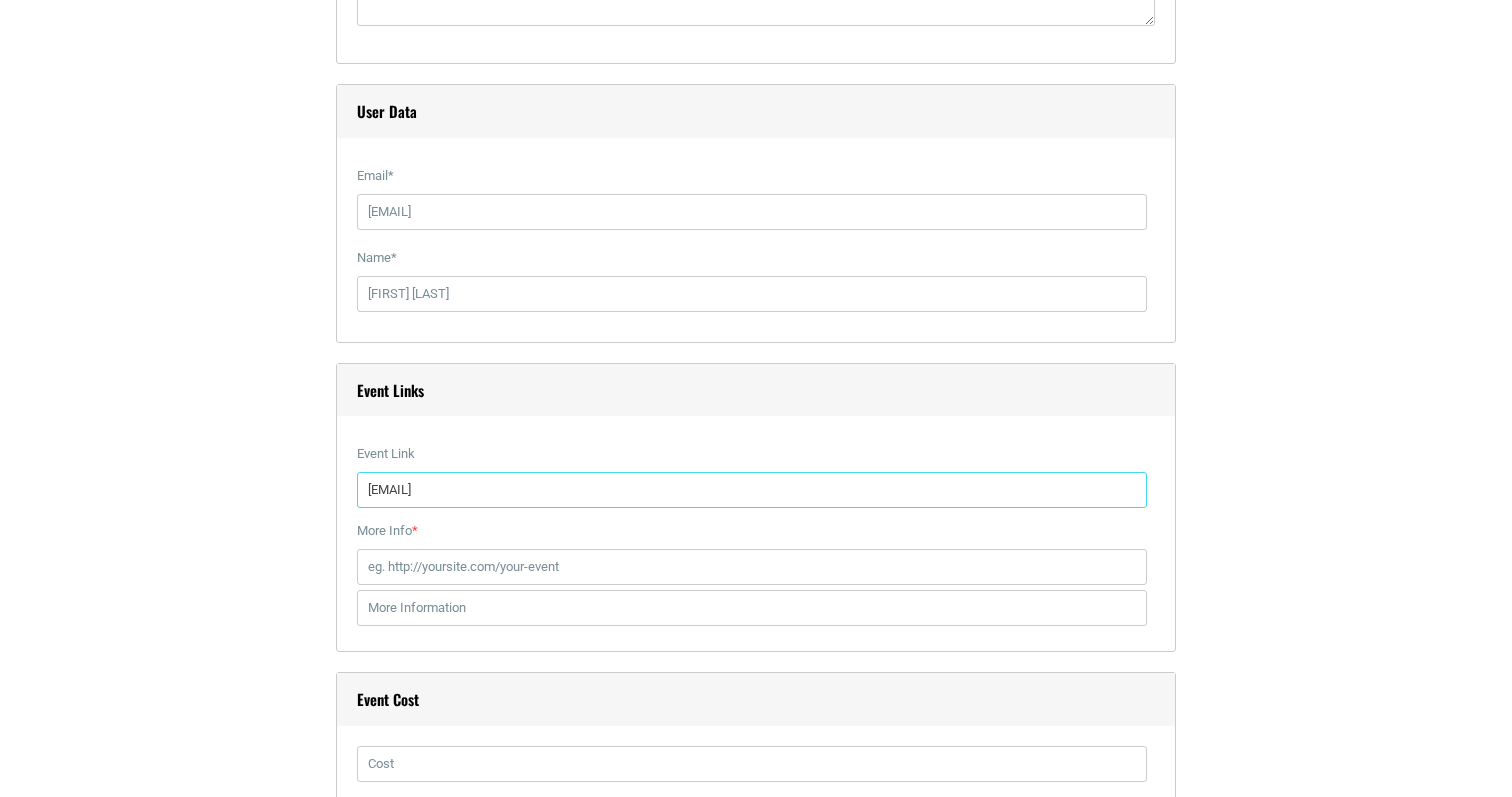 click on "[EMAIL]" at bounding box center [752, 490] 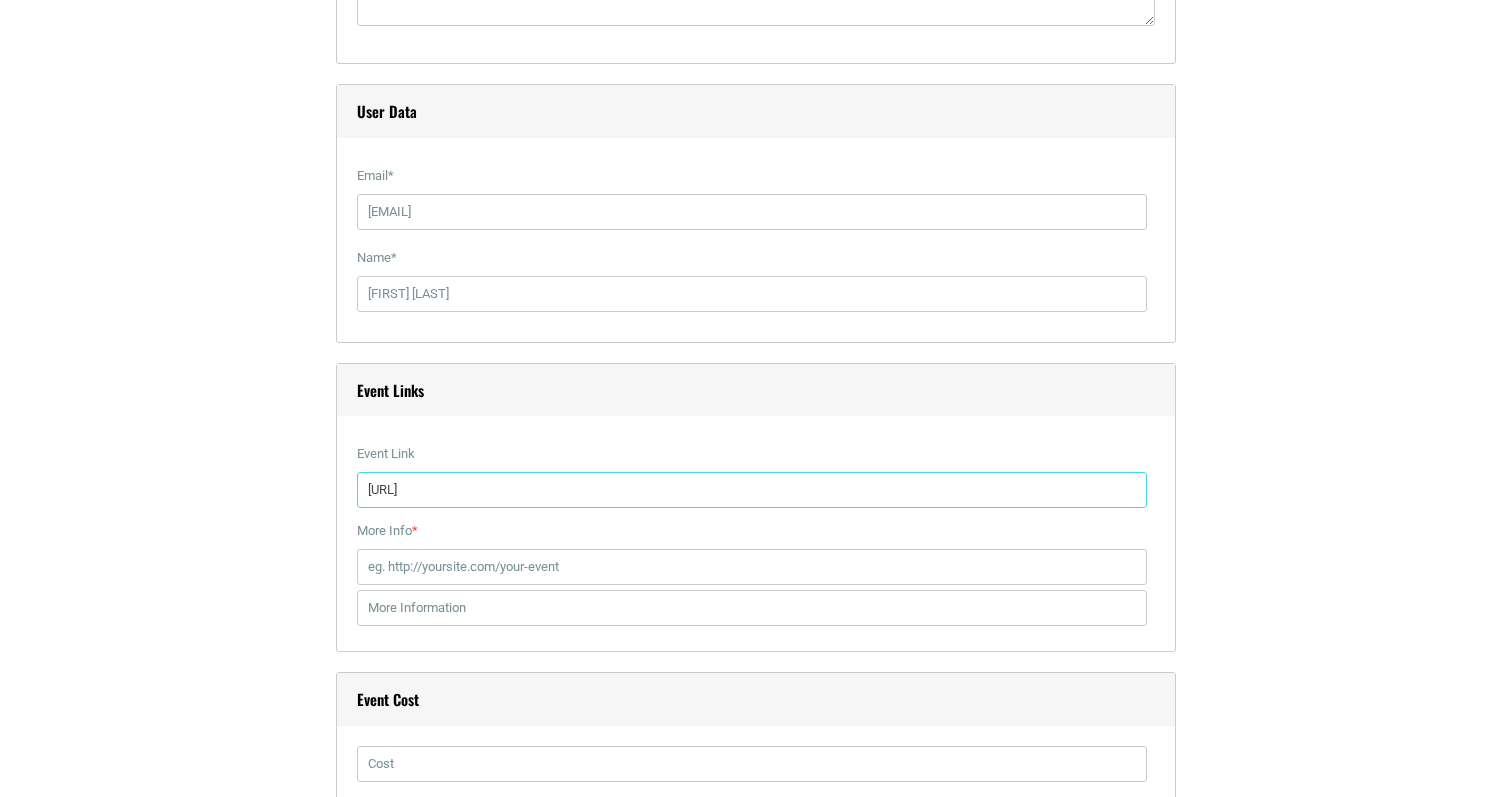 type on "[URL]" 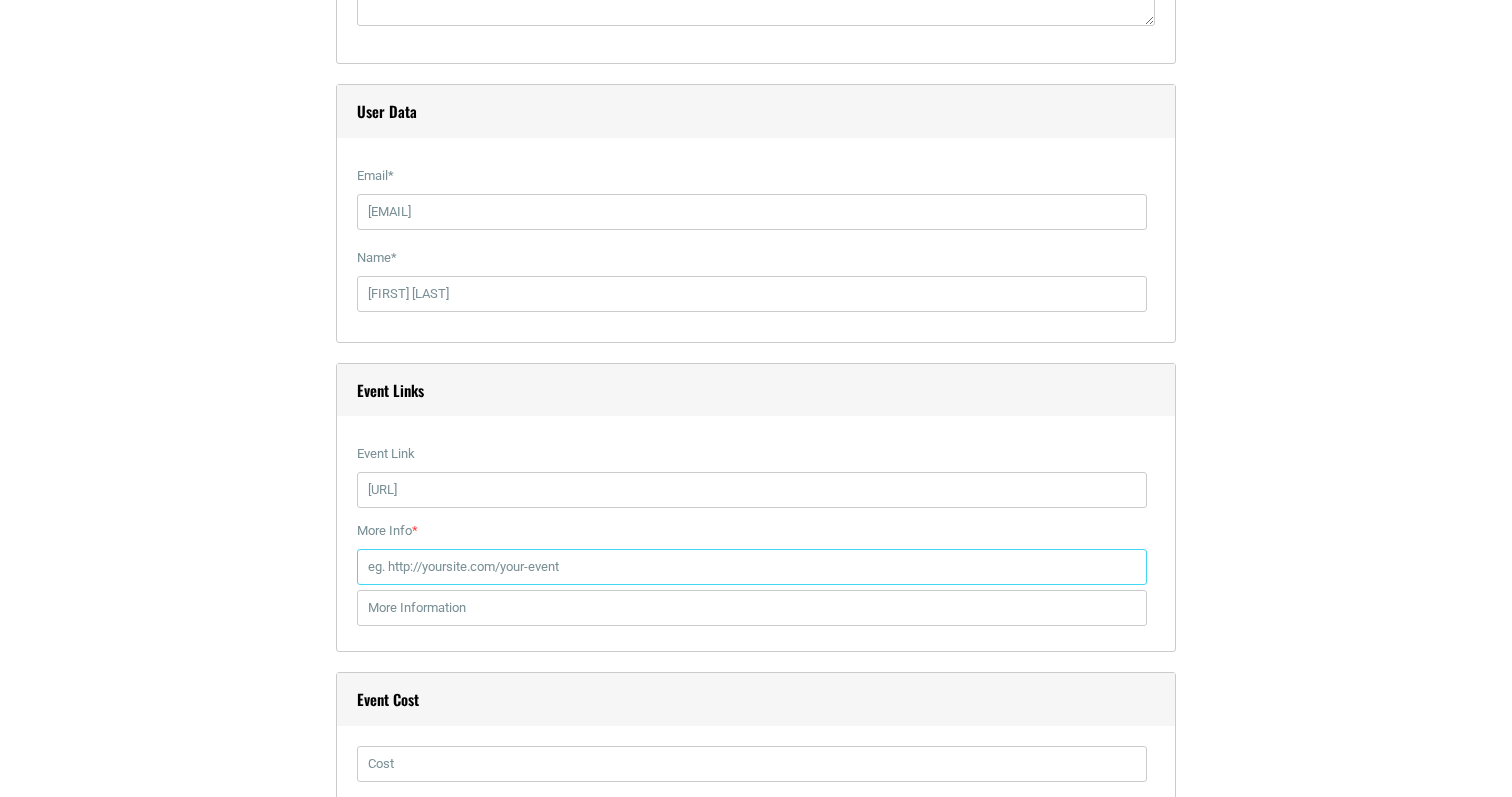 click on "More Info  *" at bounding box center (752, 567) 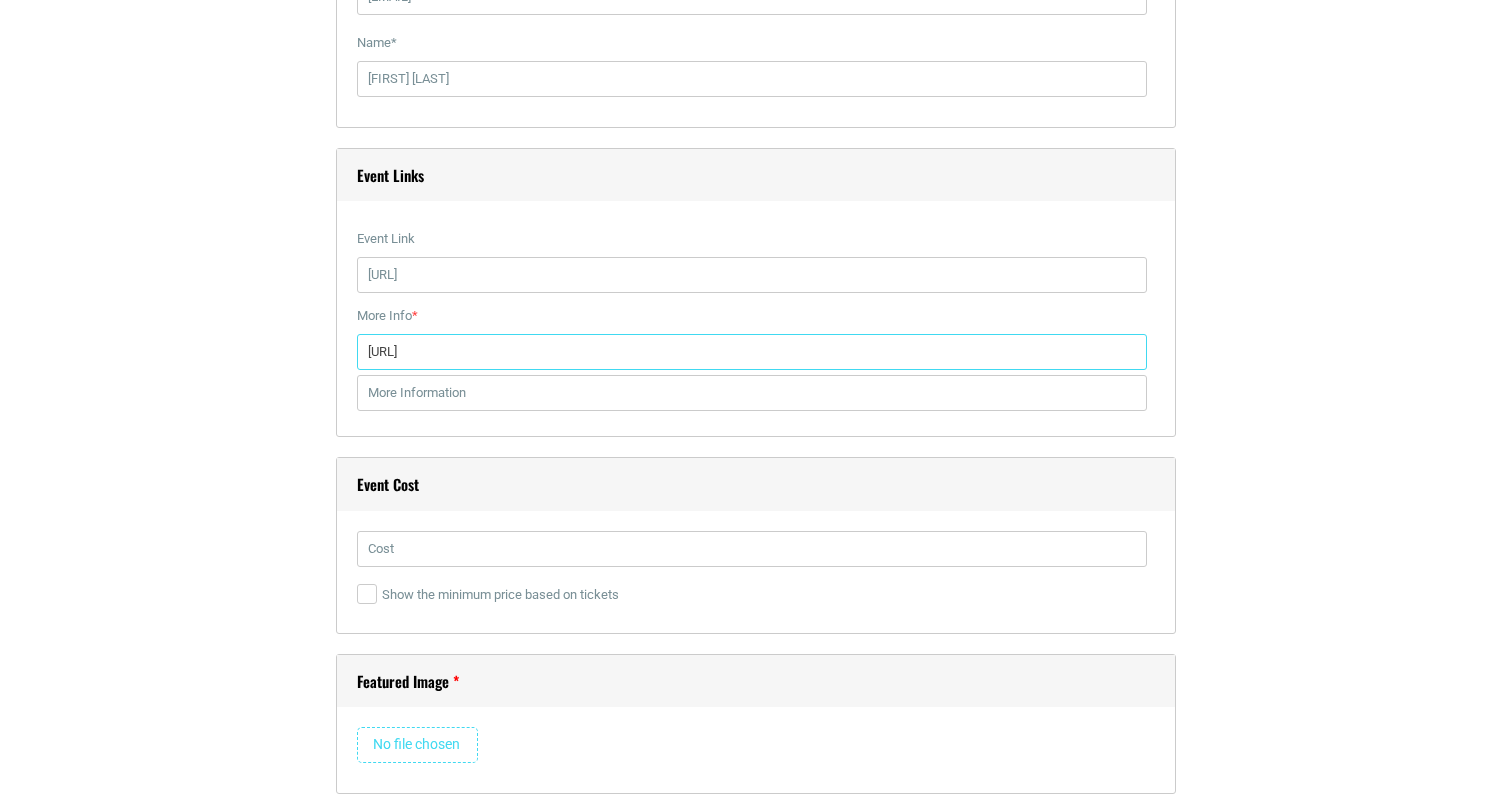 scroll, scrollTop: 2584, scrollLeft: 0, axis: vertical 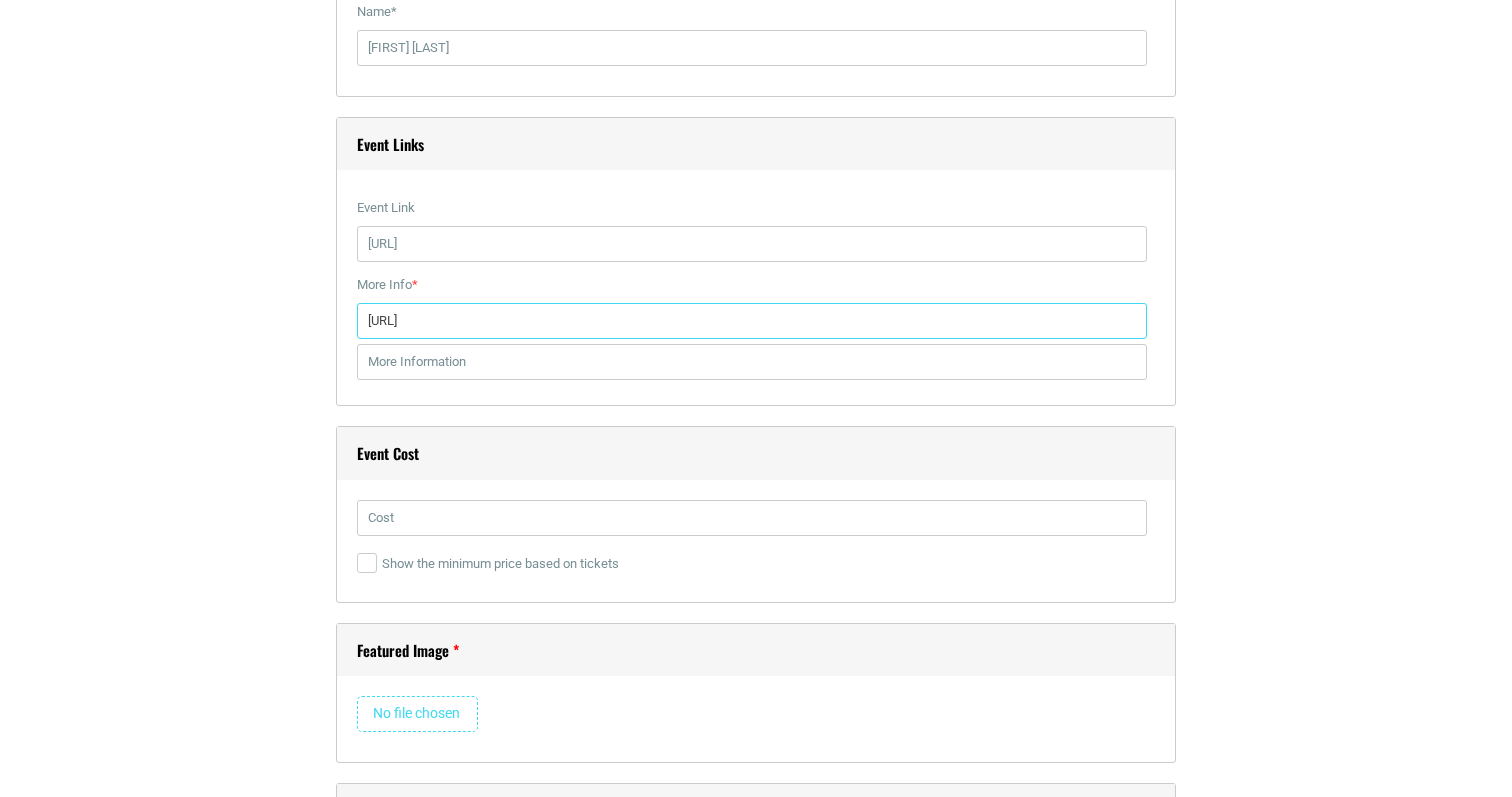 type on "[URL]" 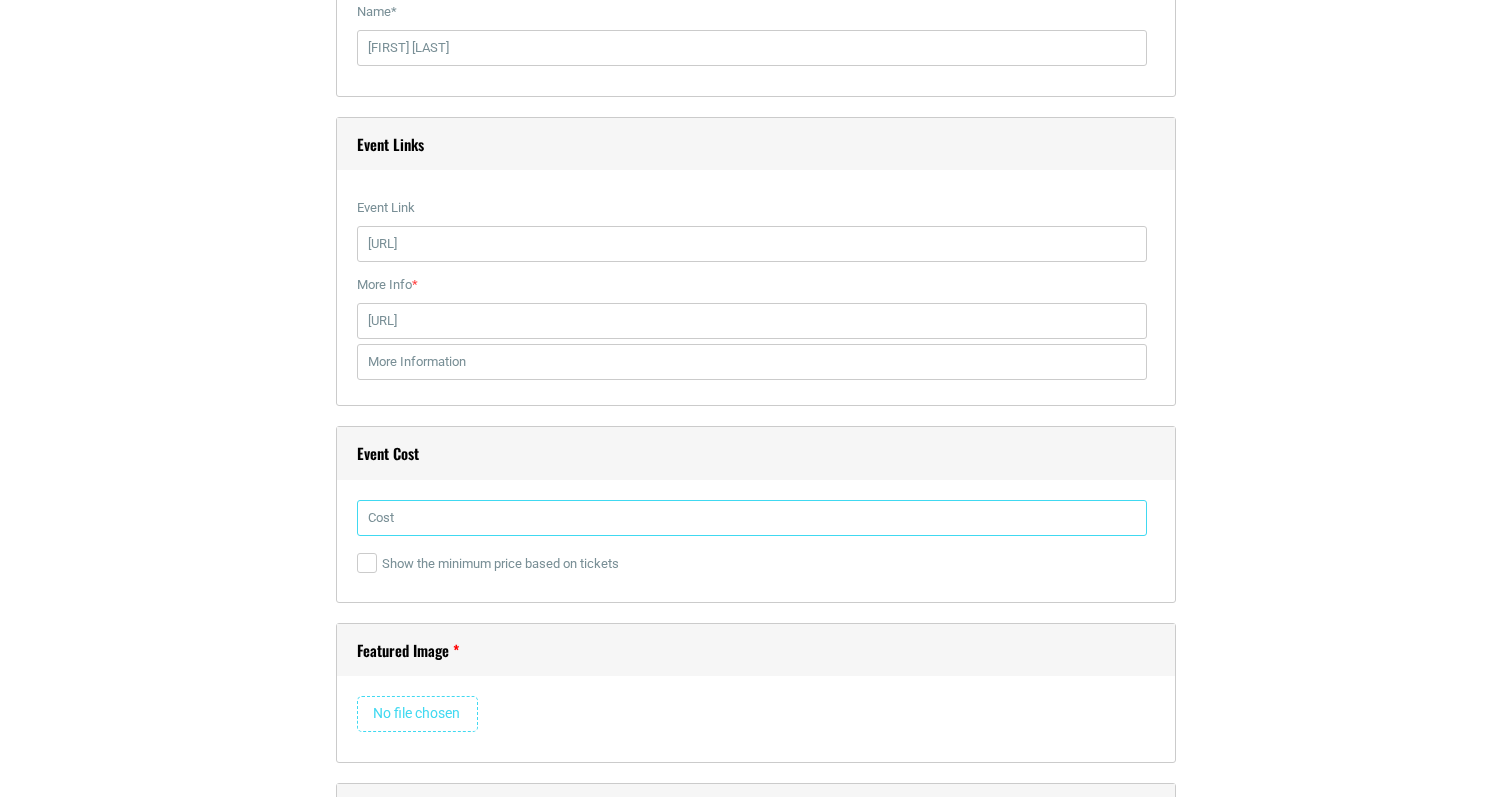 click at bounding box center (752, 518) 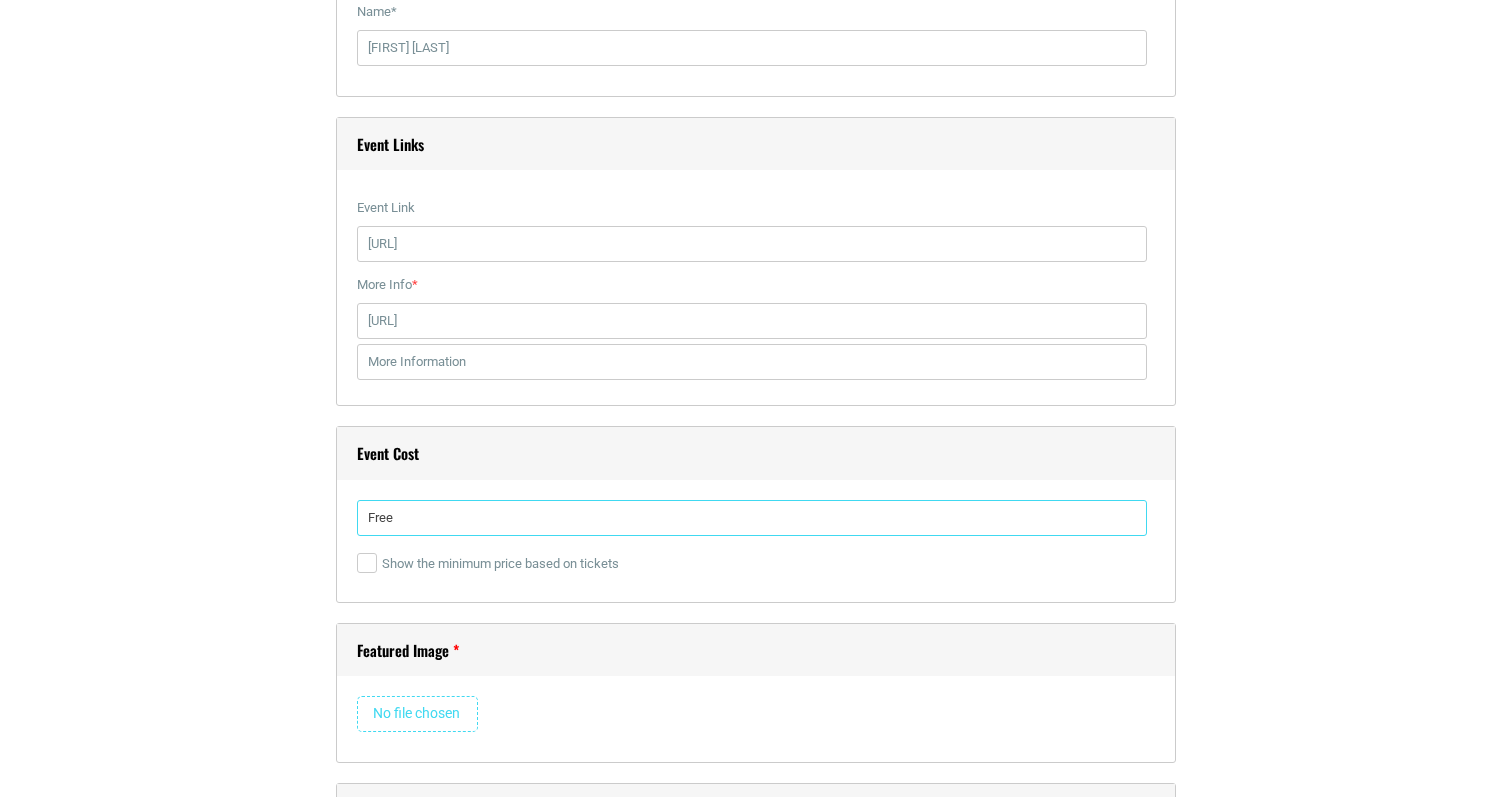 type on "Free!" 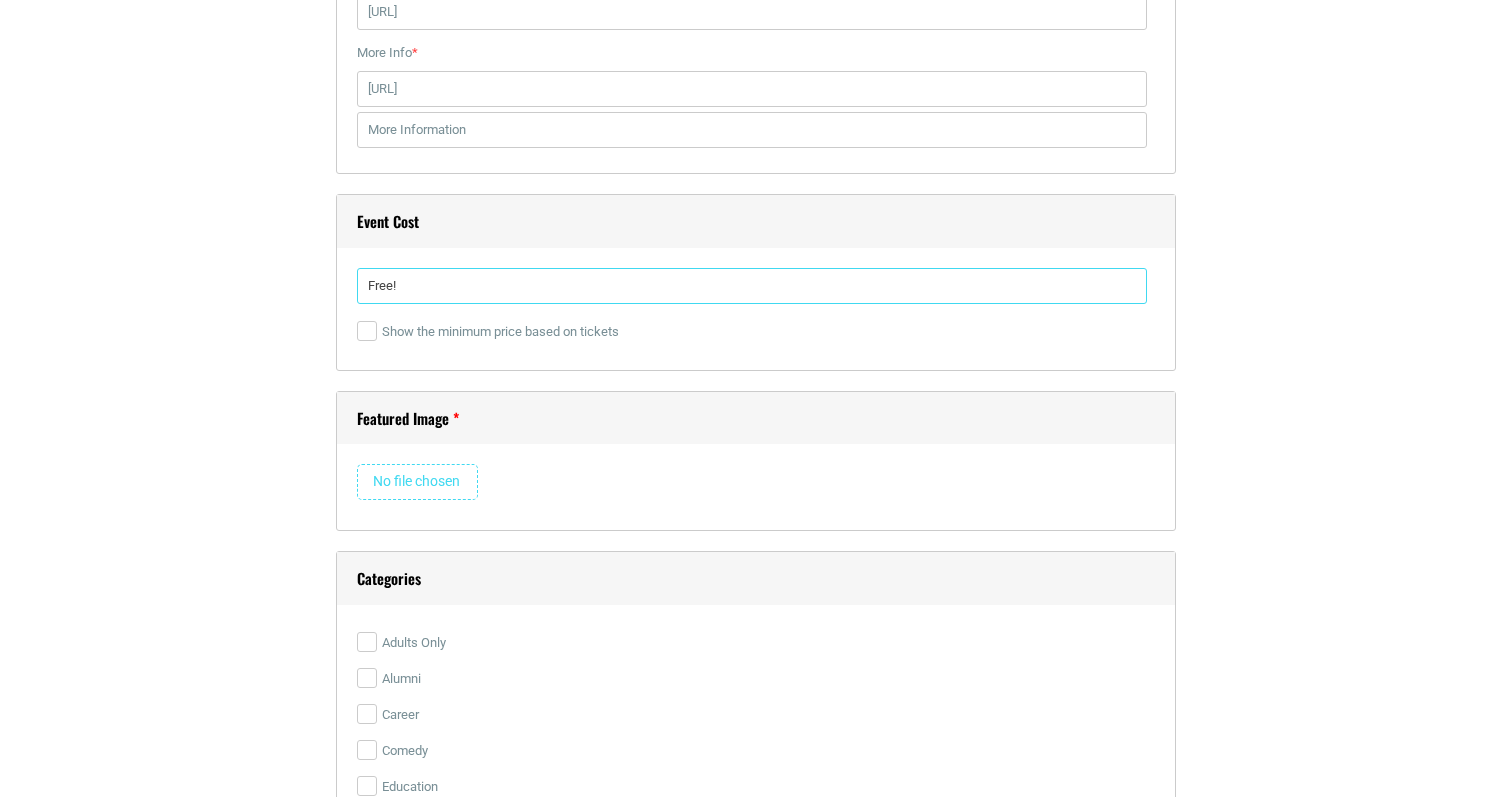 scroll, scrollTop: 2825, scrollLeft: 0, axis: vertical 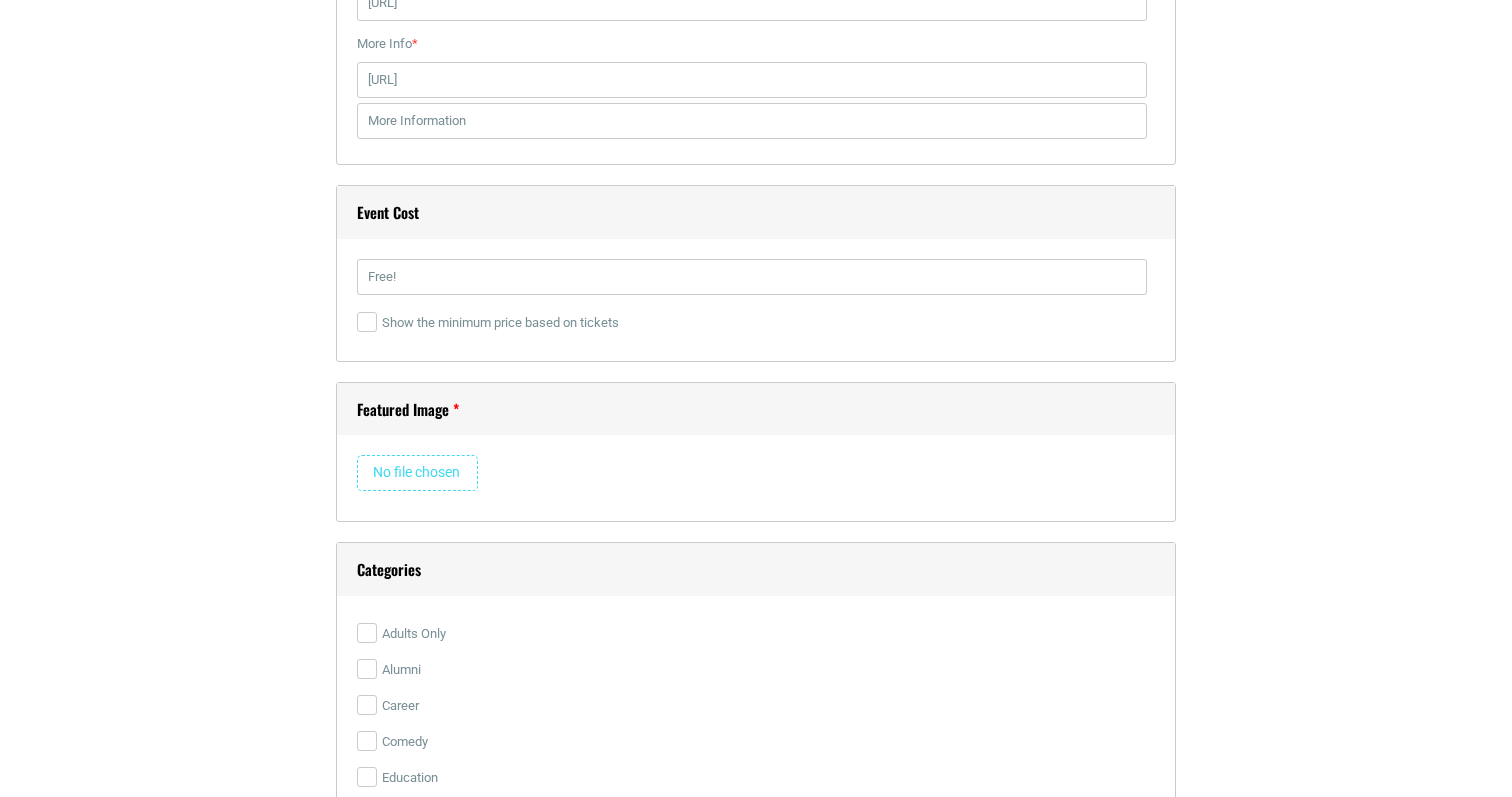 click at bounding box center [417, 473] 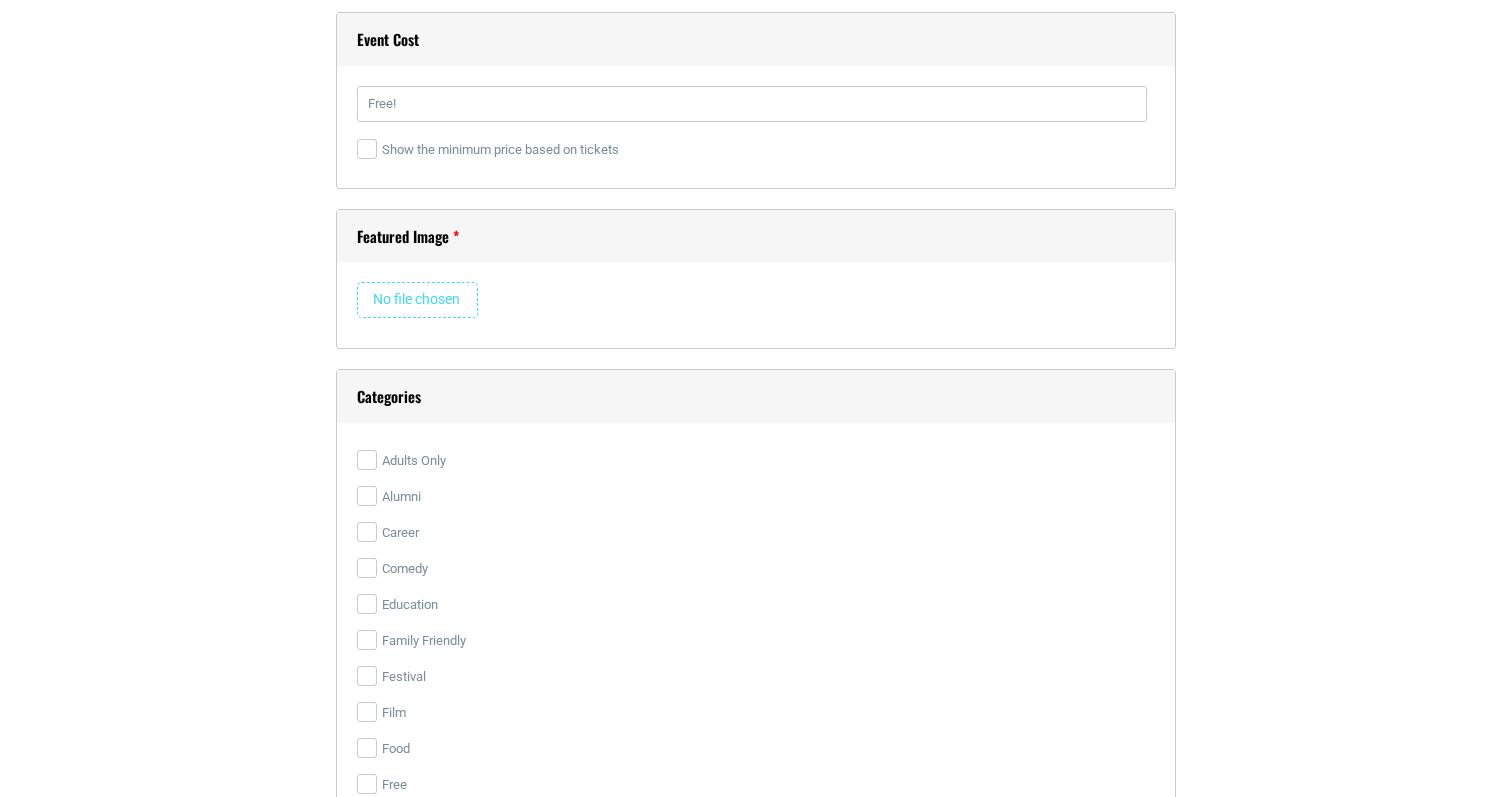 type 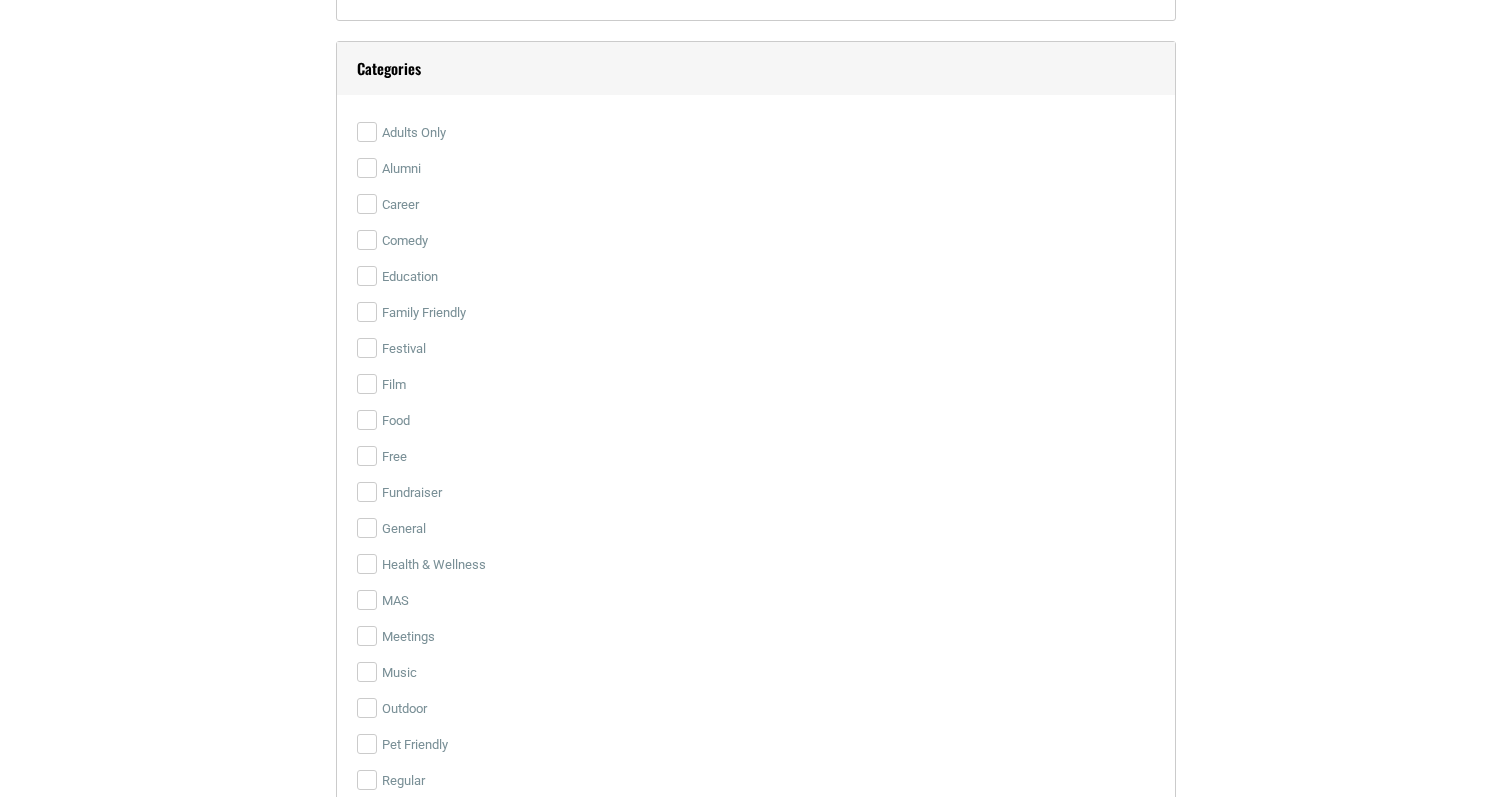 scroll, scrollTop: 3758, scrollLeft: 0, axis: vertical 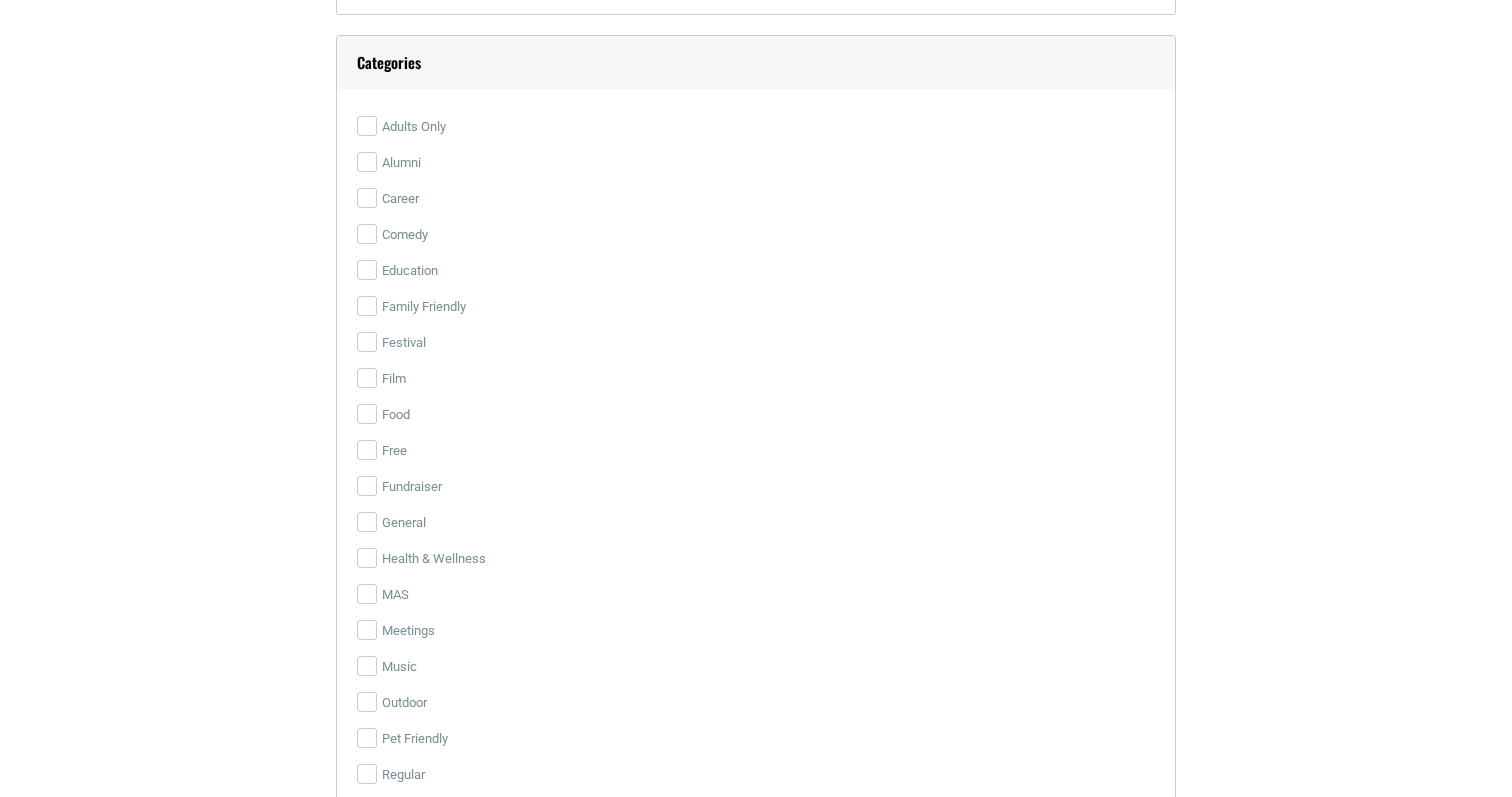 click on "Comedy" at bounding box center (756, 235) 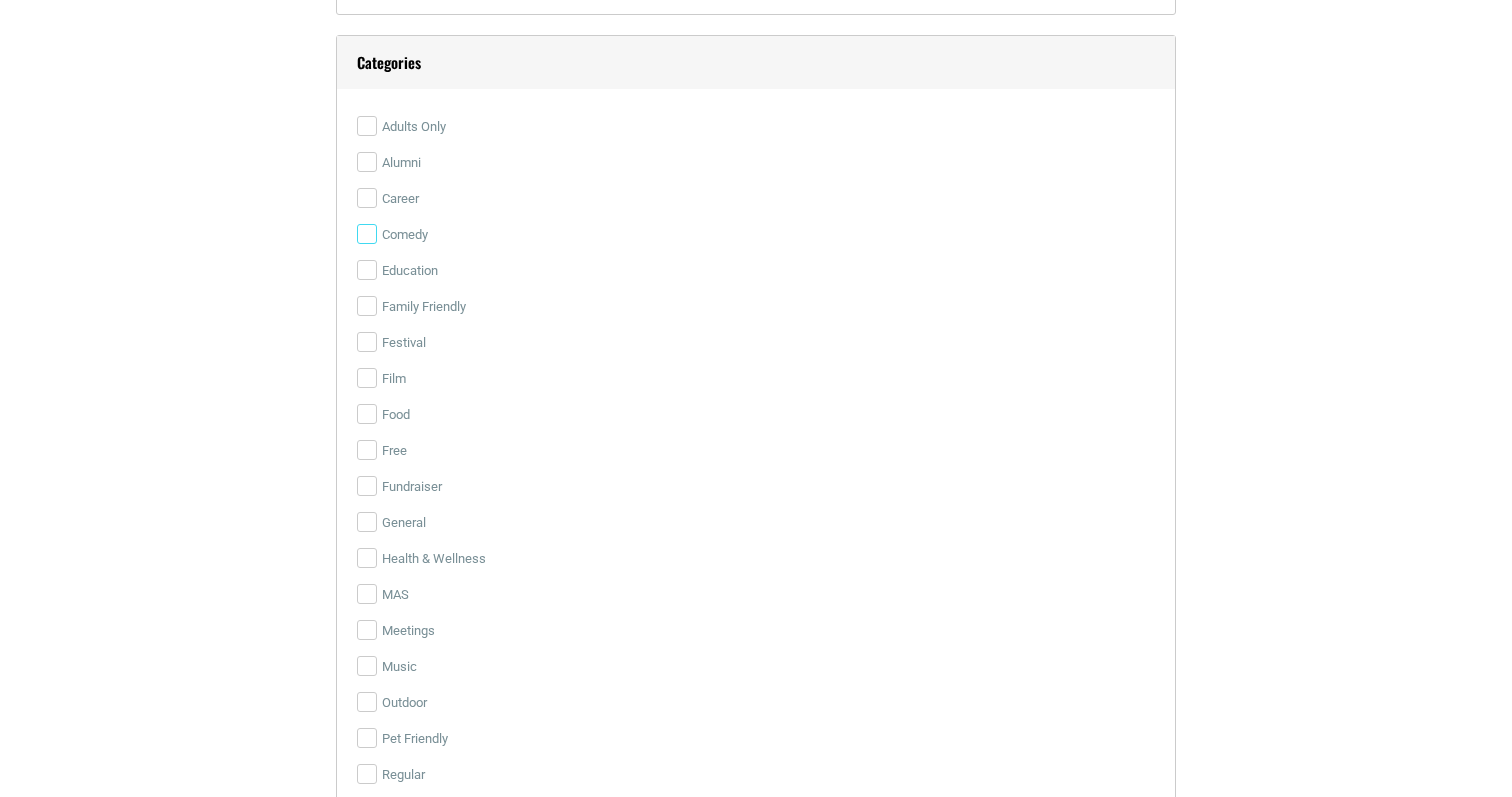 click on "Comedy" at bounding box center [367, 234] 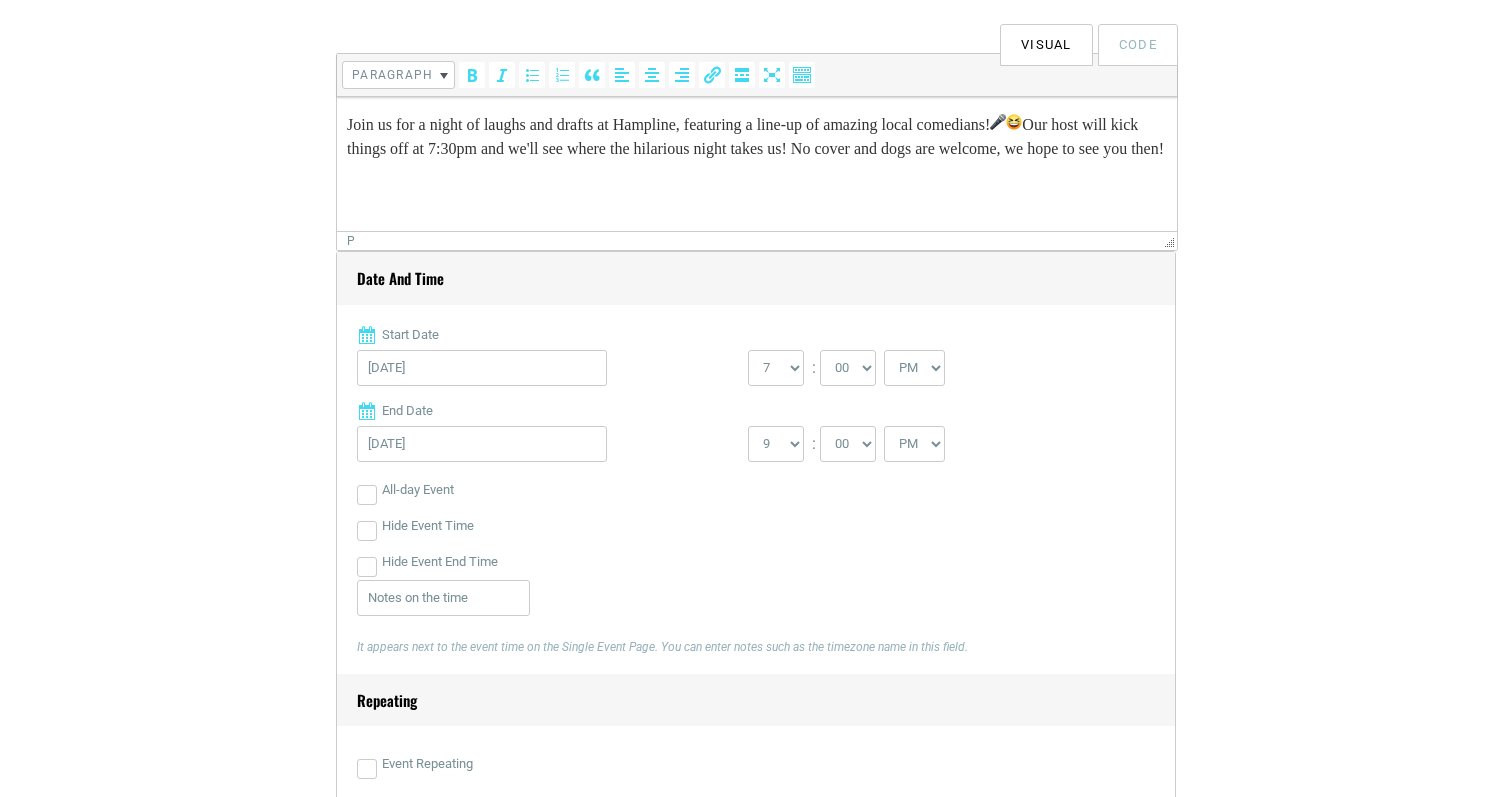 scroll, scrollTop: 712, scrollLeft: 0, axis: vertical 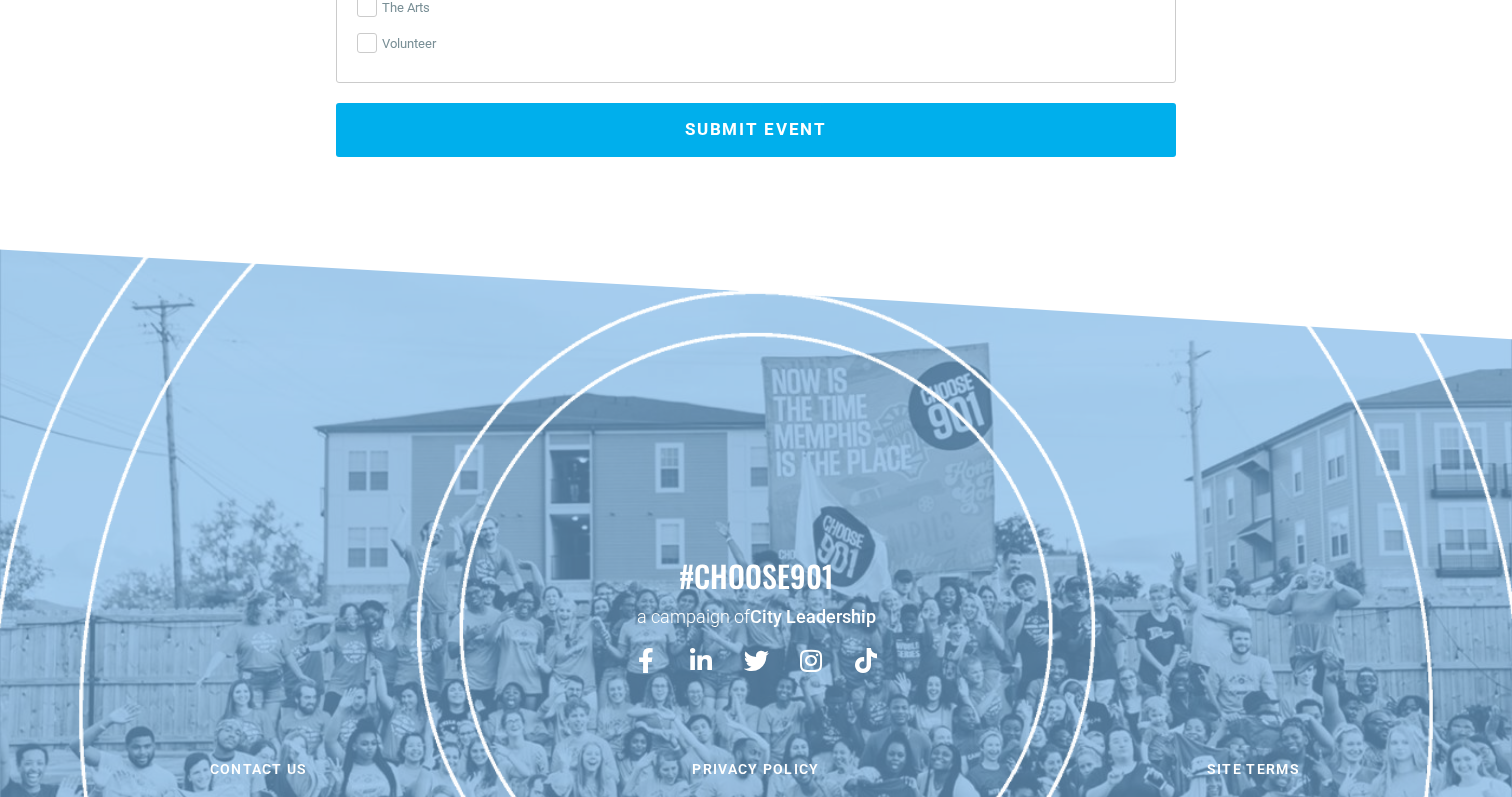 click on "Submit Event" at bounding box center [756, 130] 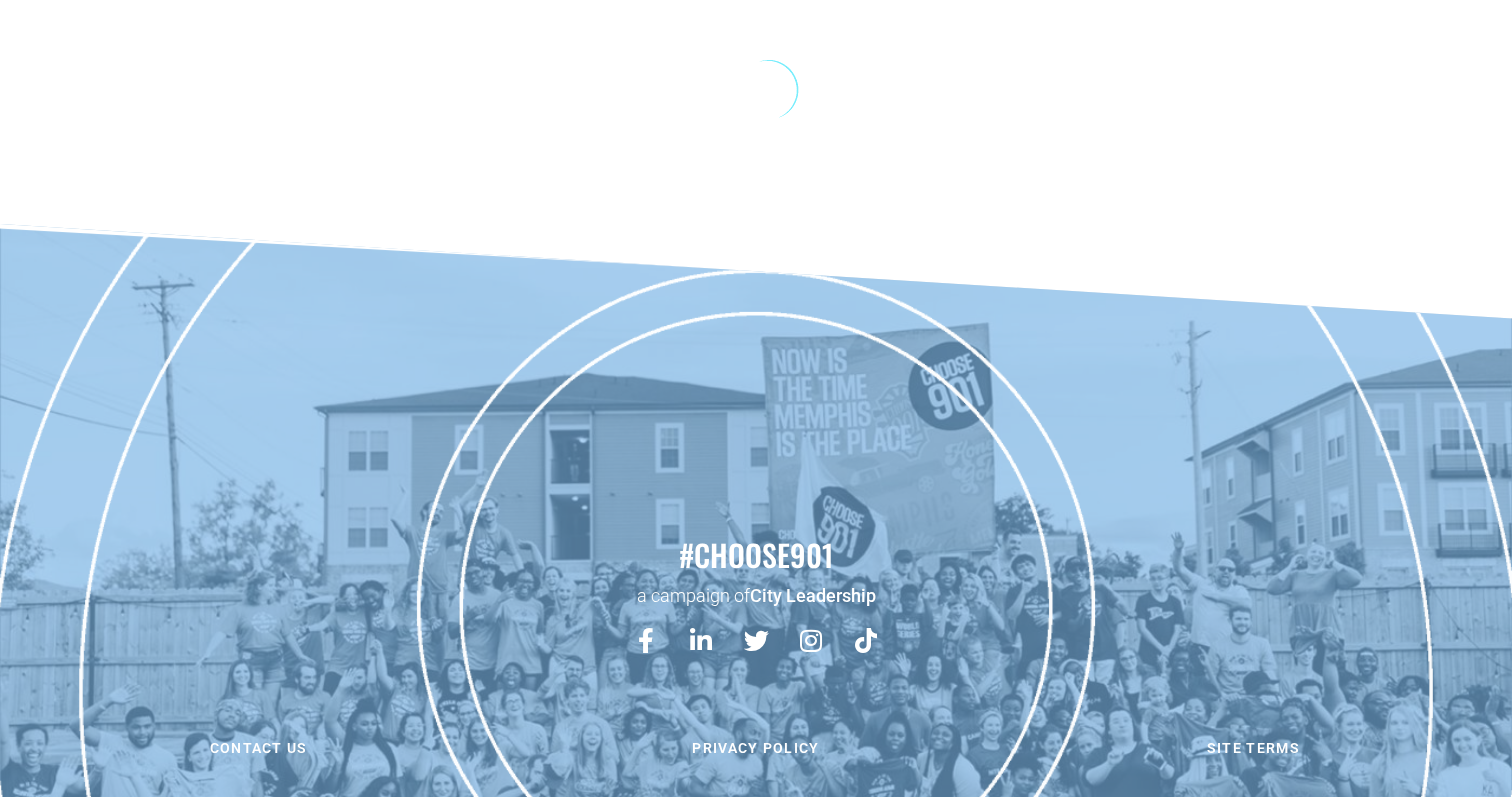scroll, scrollTop: 0, scrollLeft: 0, axis: both 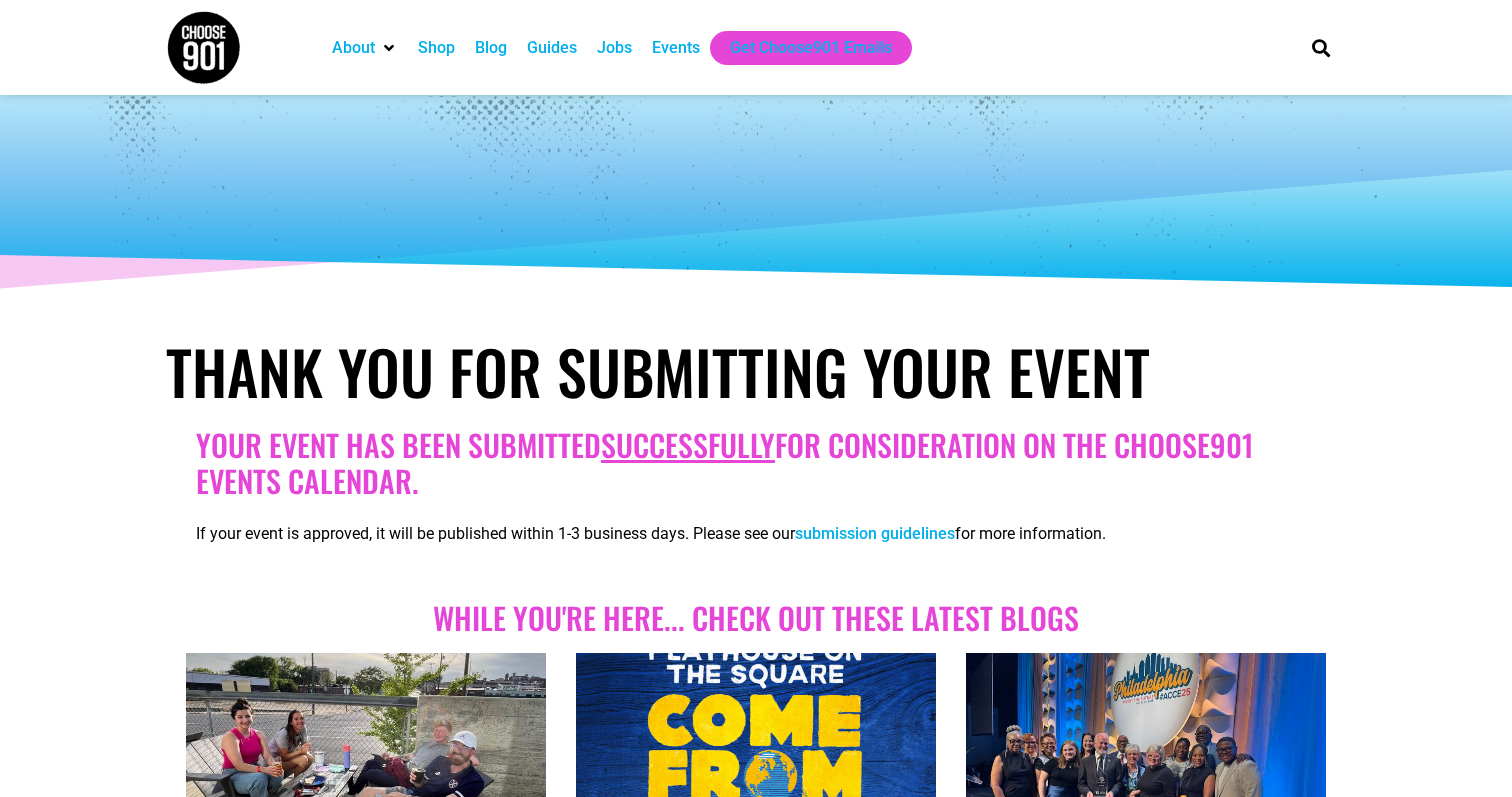 click on "submission guidelines" at bounding box center (875, 533) 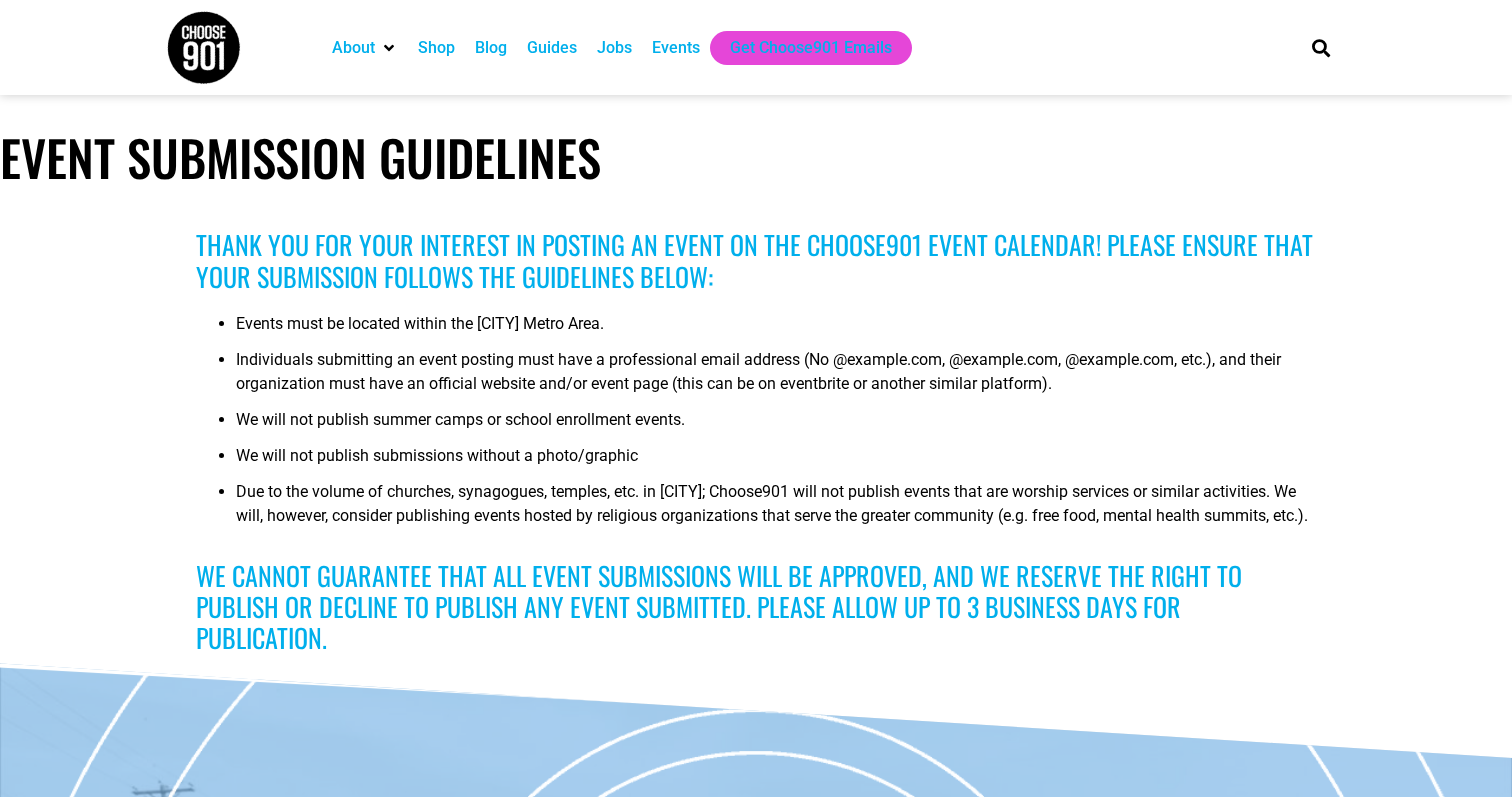 scroll, scrollTop: 0, scrollLeft: 0, axis: both 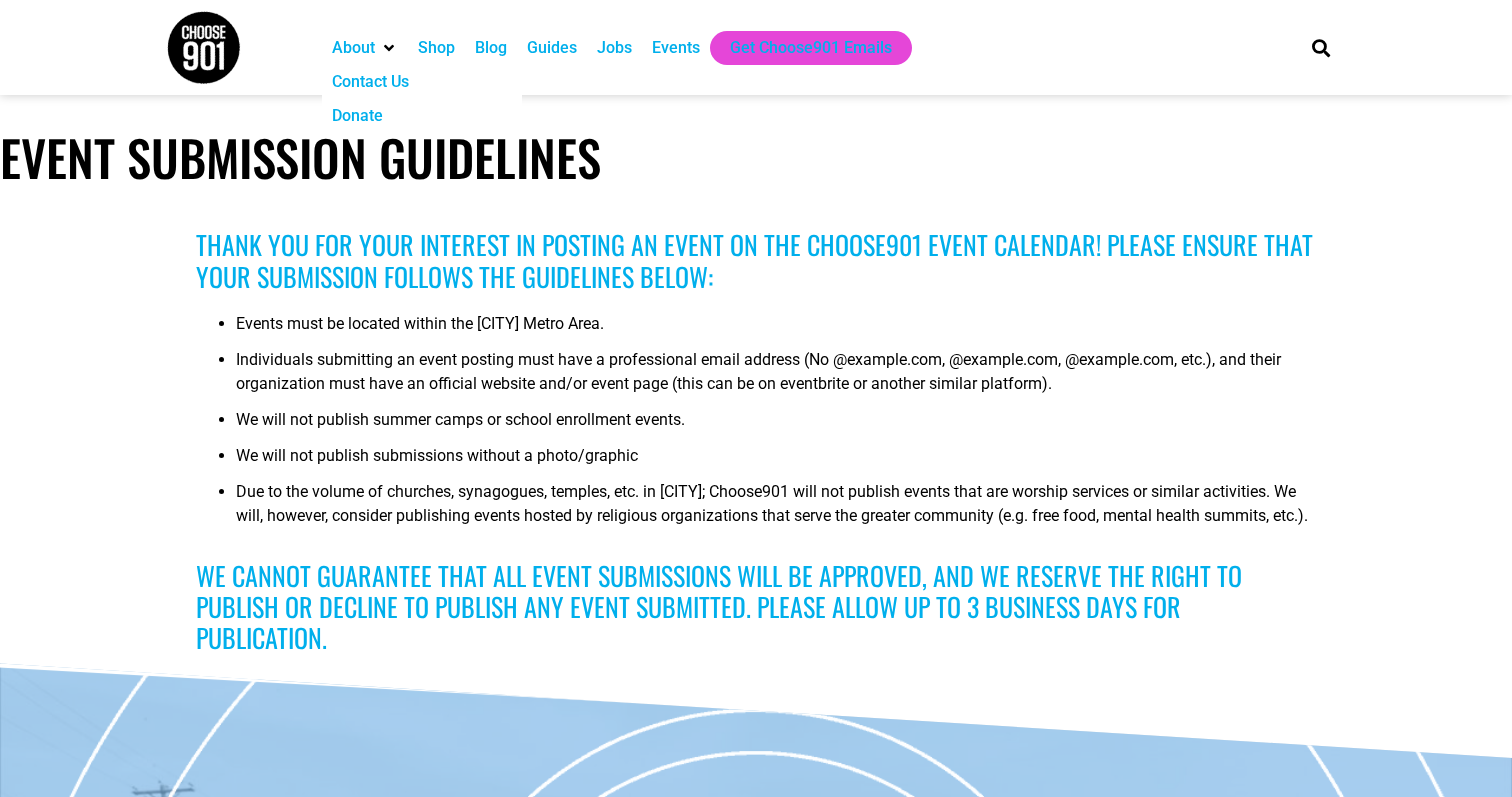 click on "About" at bounding box center [353, 48] 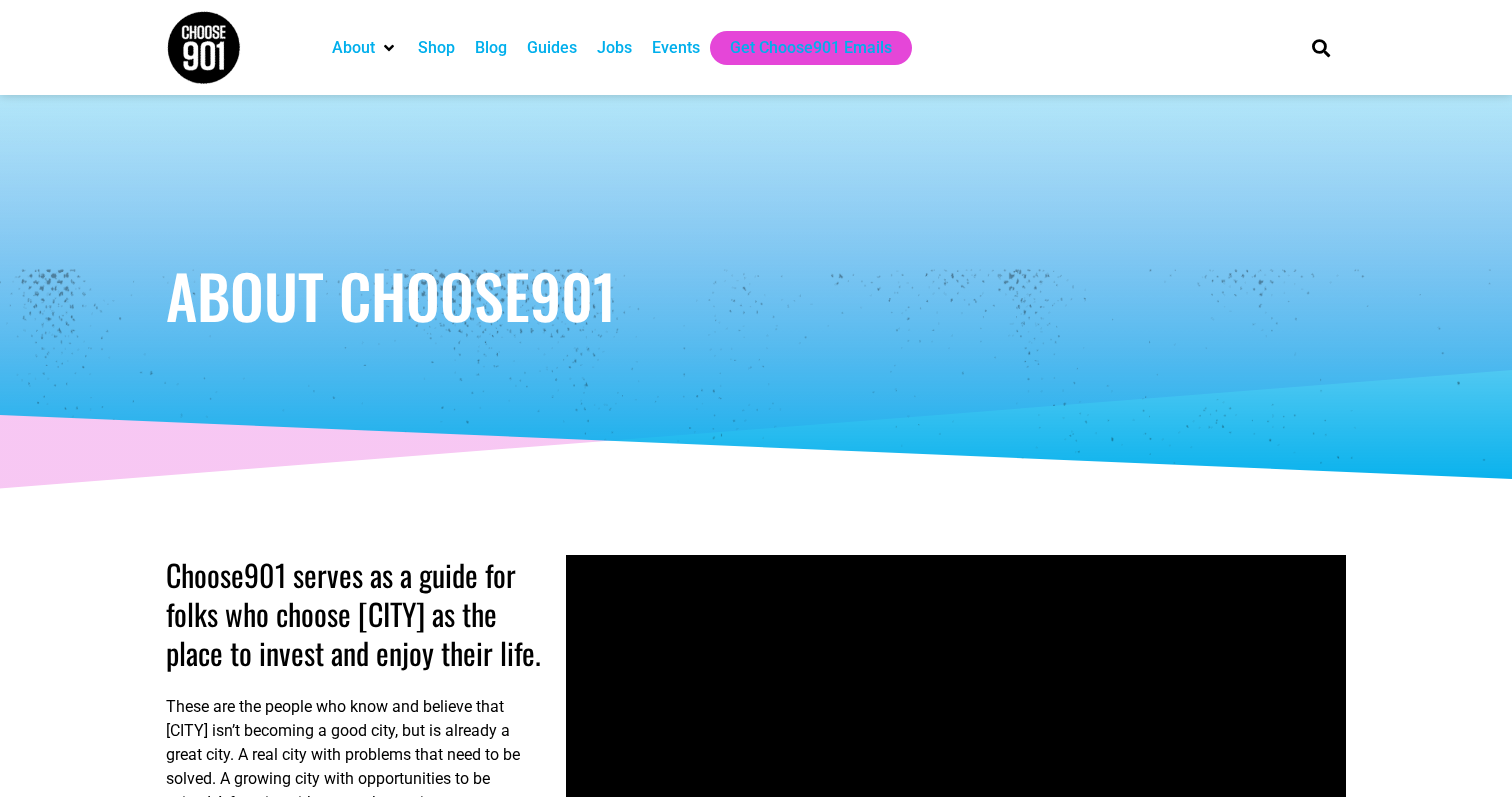 scroll, scrollTop: 0, scrollLeft: 0, axis: both 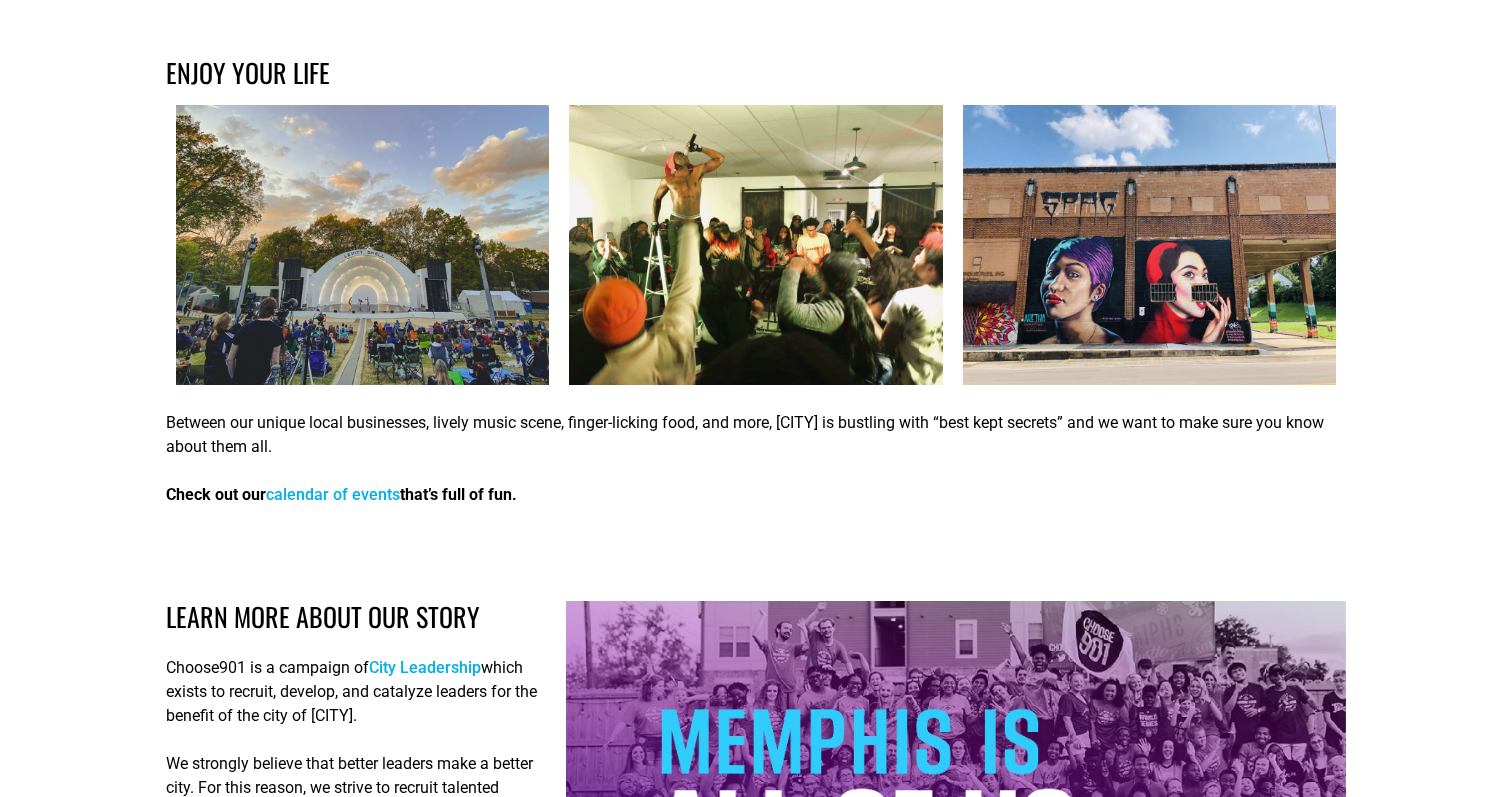 click at bounding box center [1149, 245] 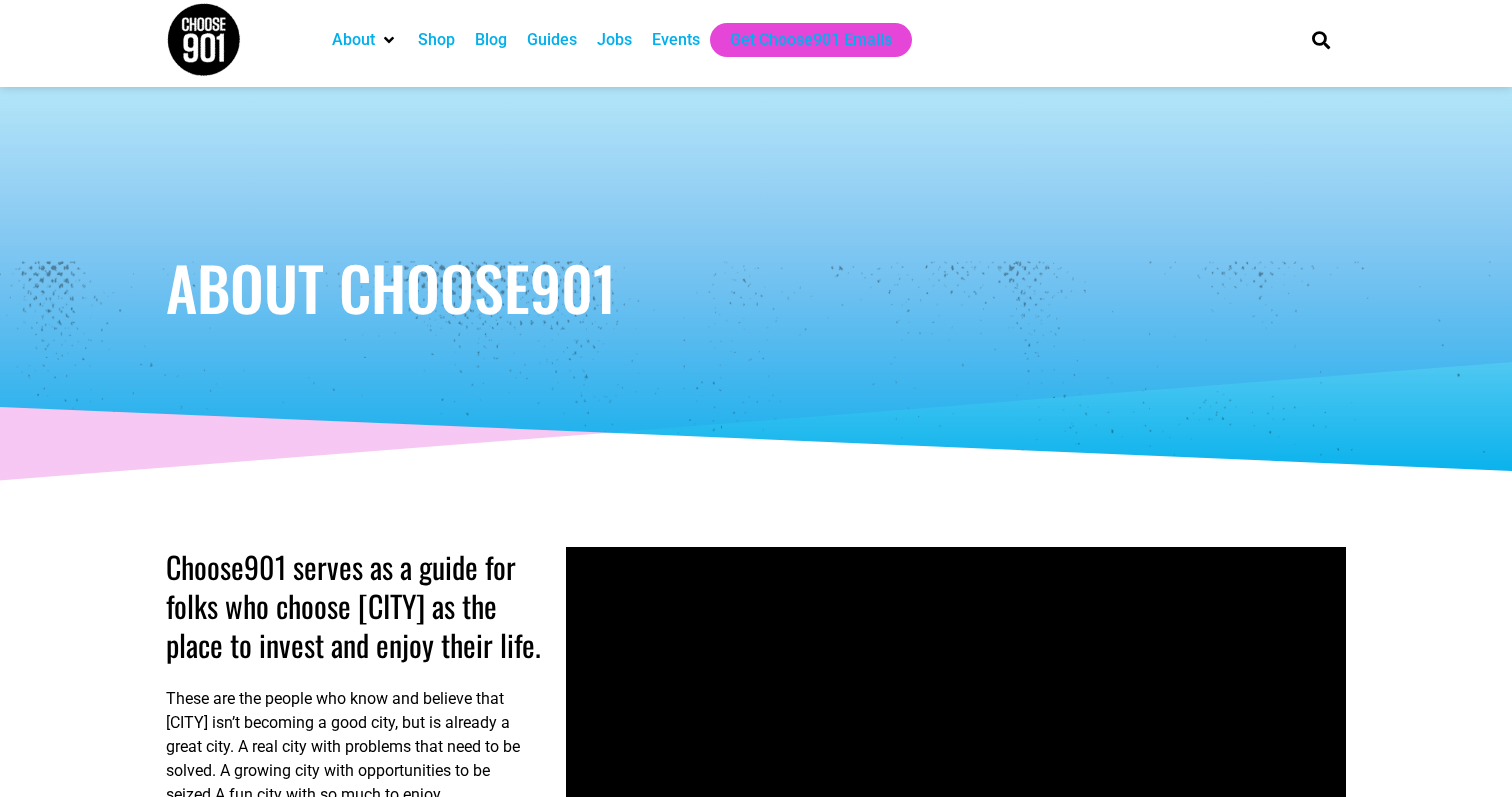 scroll, scrollTop: 0, scrollLeft: 0, axis: both 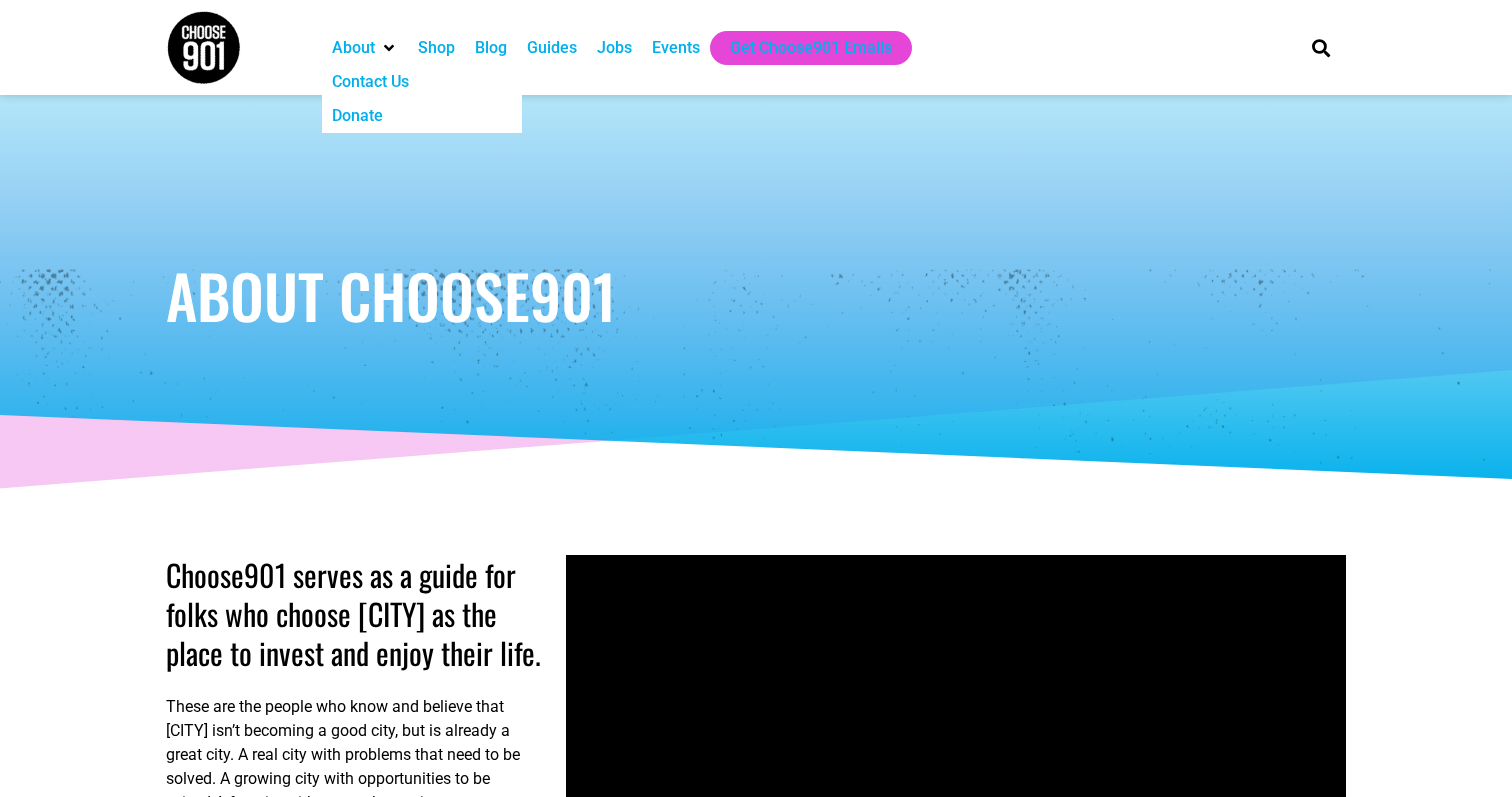 click on "Contact Us" at bounding box center [370, 82] 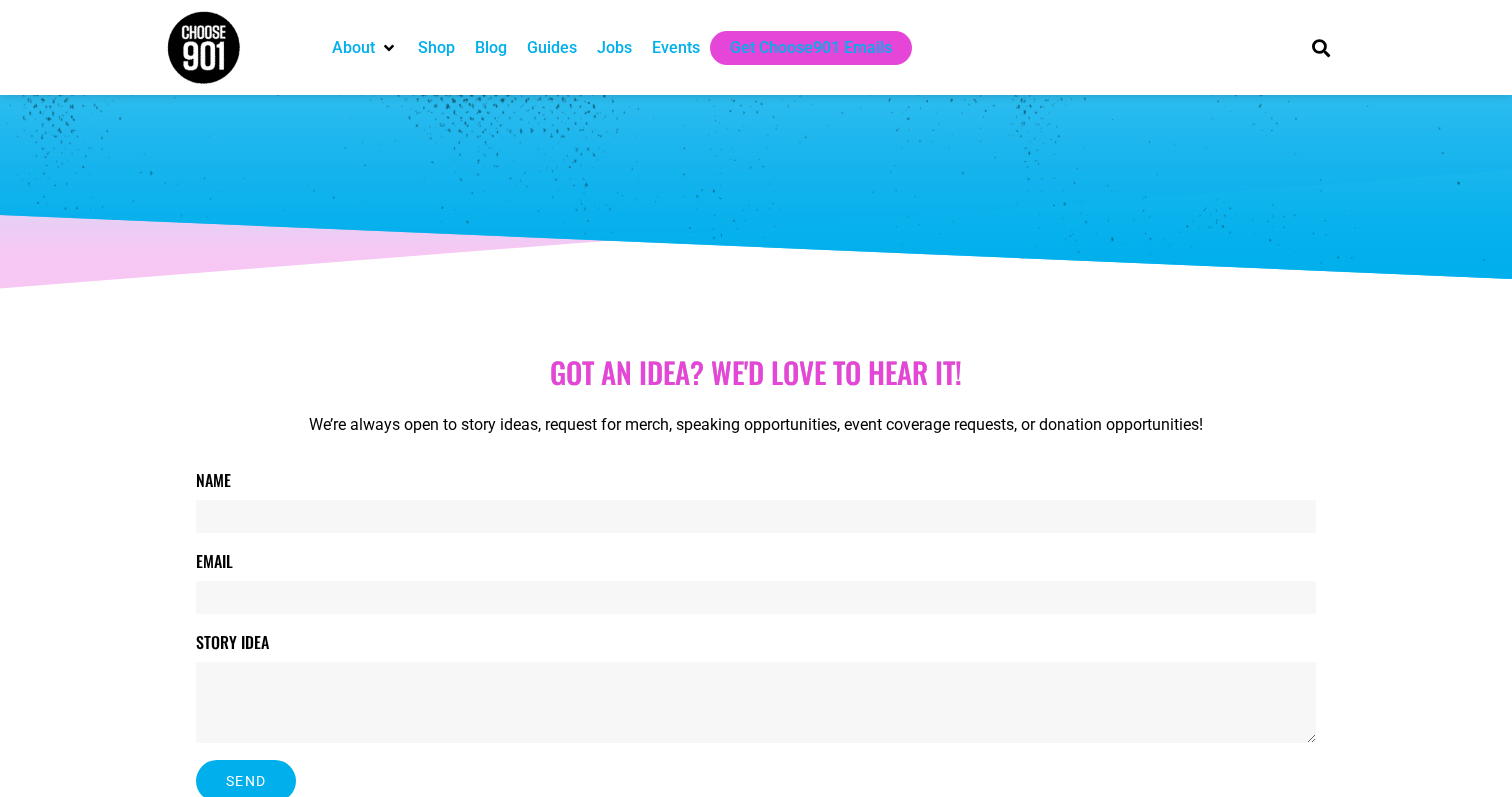 scroll, scrollTop: 0, scrollLeft: 0, axis: both 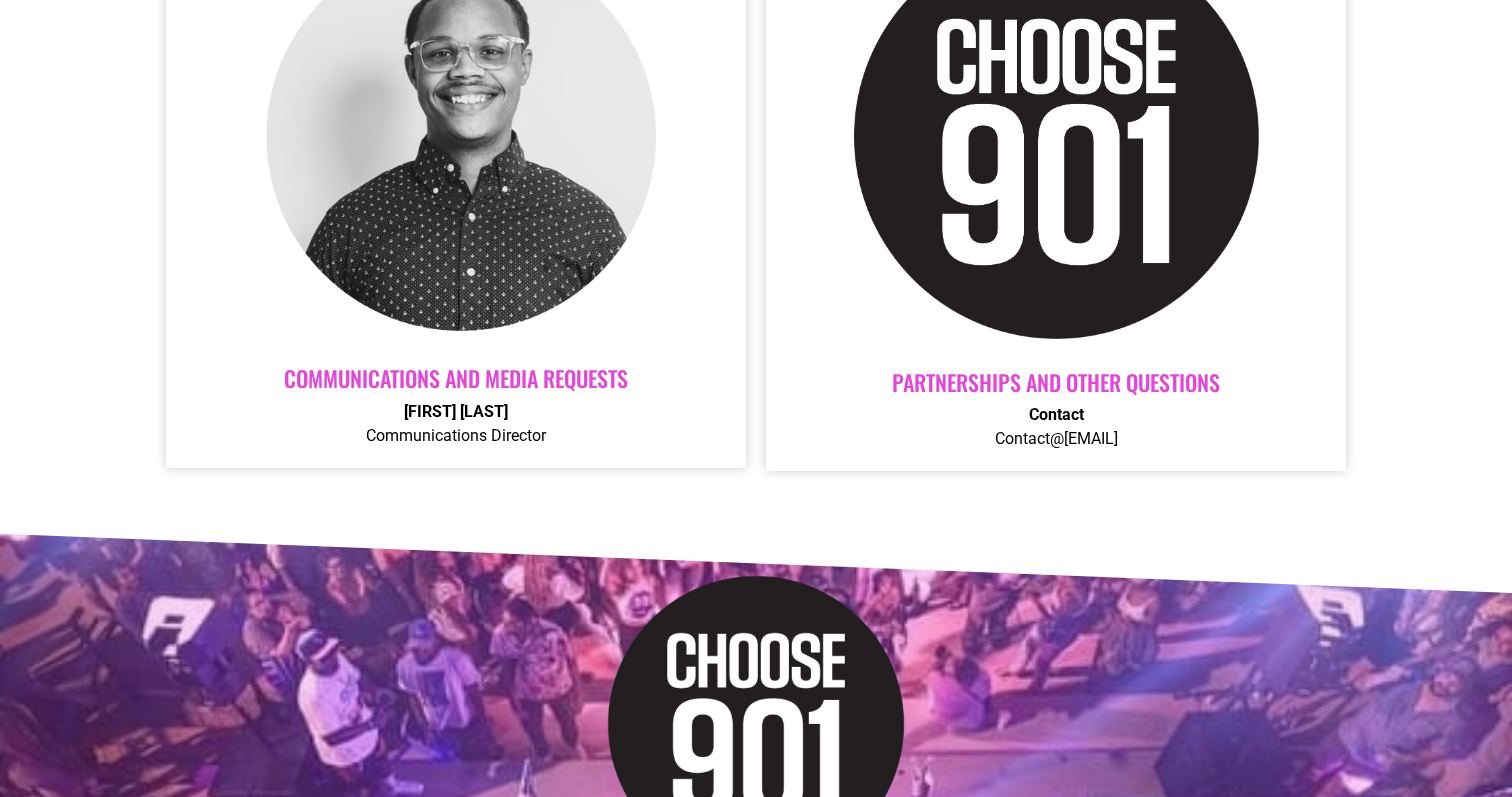 drag, startPoint x: 961, startPoint y: 439, endPoint x: 1146, endPoint y: 445, distance: 185.09727 